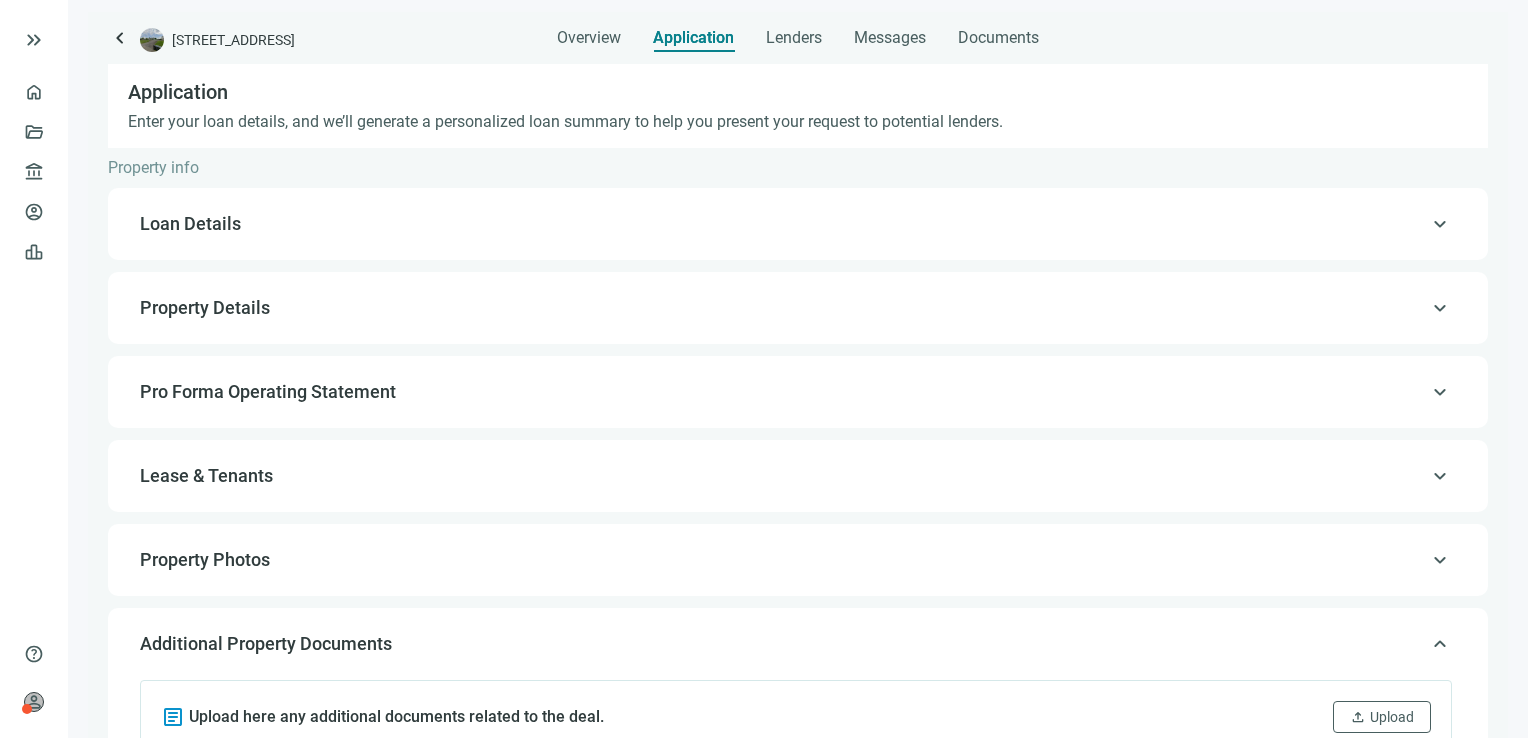 scroll, scrollTop: 0, scrollLeft: 0, axis: both 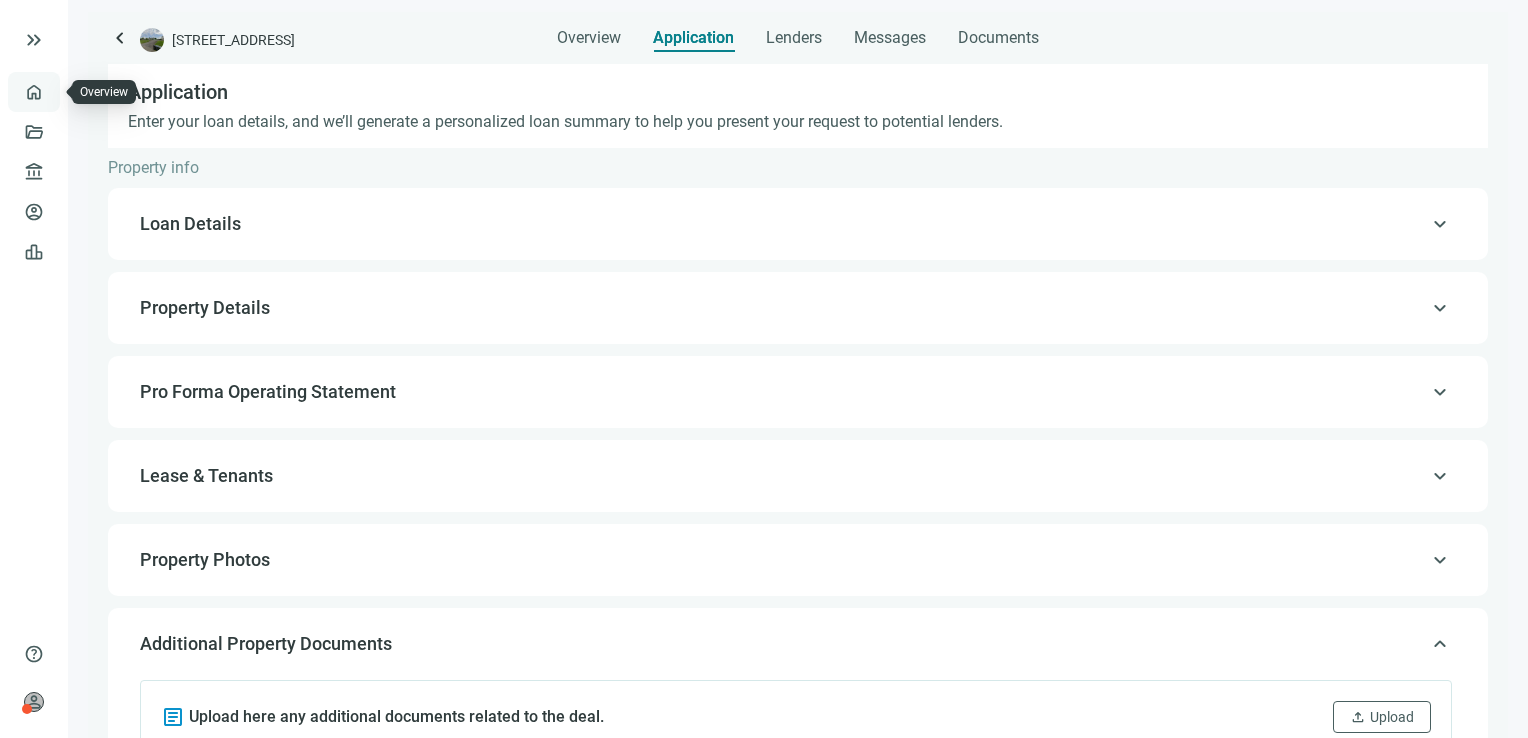 click on "Overview" at bounding box center (79, 92) 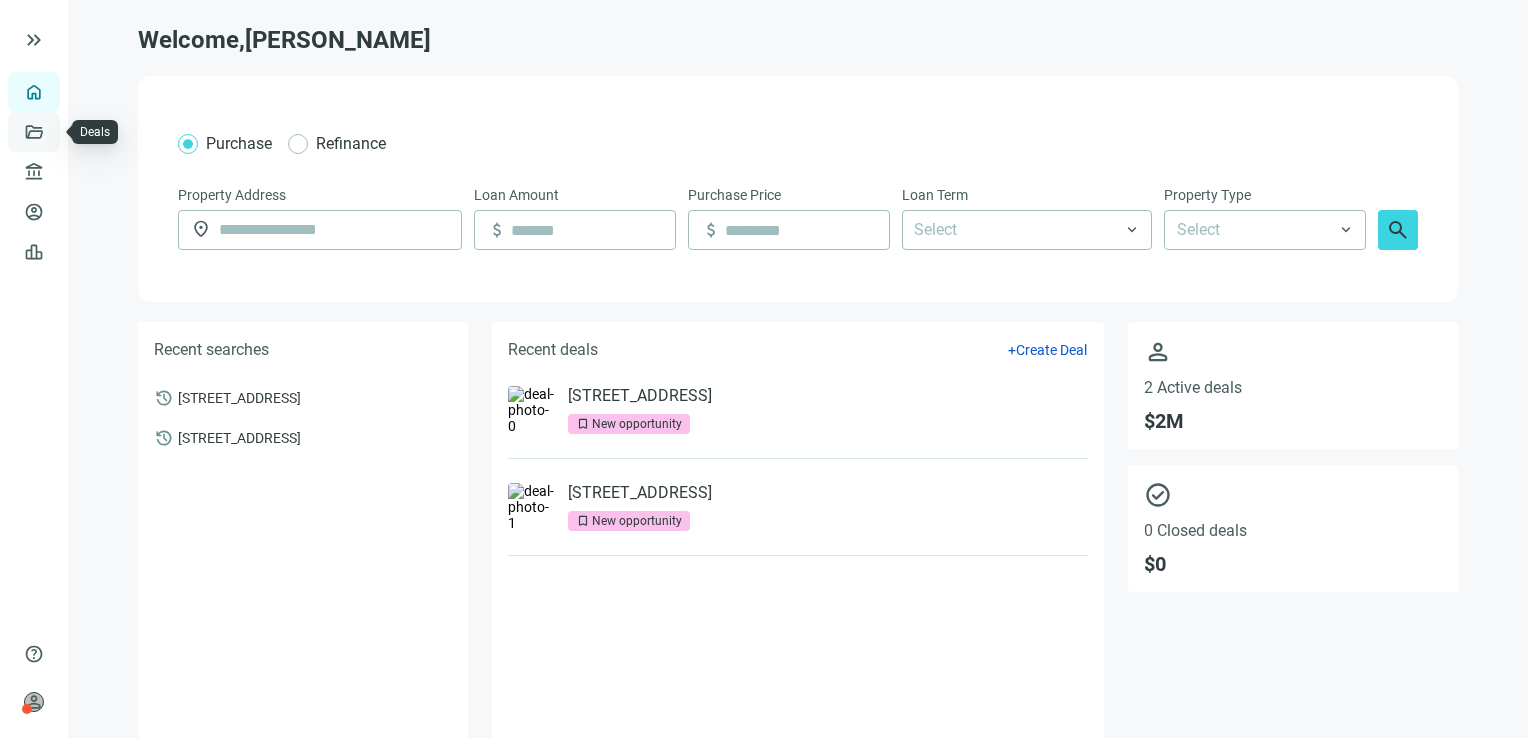 click on "Deals" at bounding box center [68, 132] 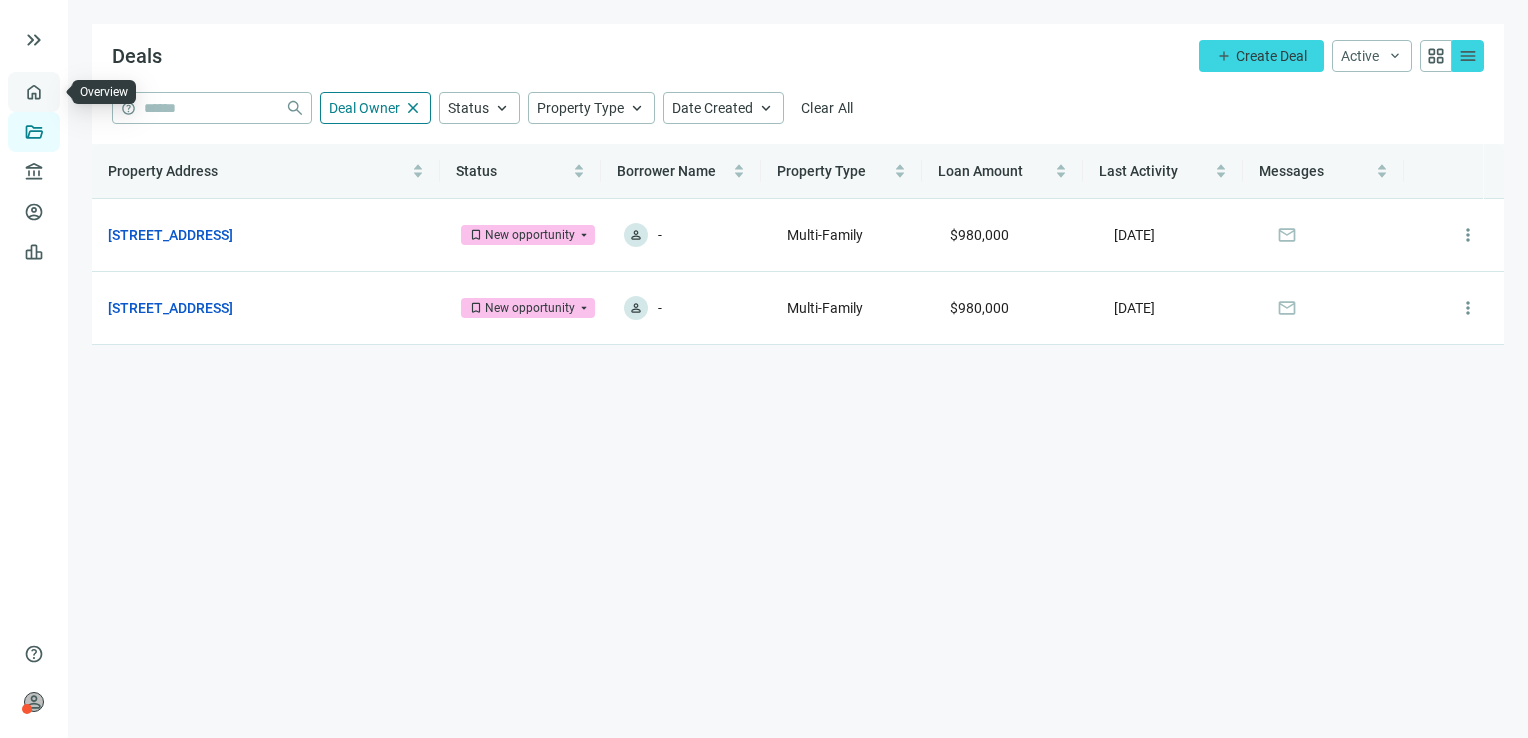 click on "Overview" at bounding box center [79, 92] 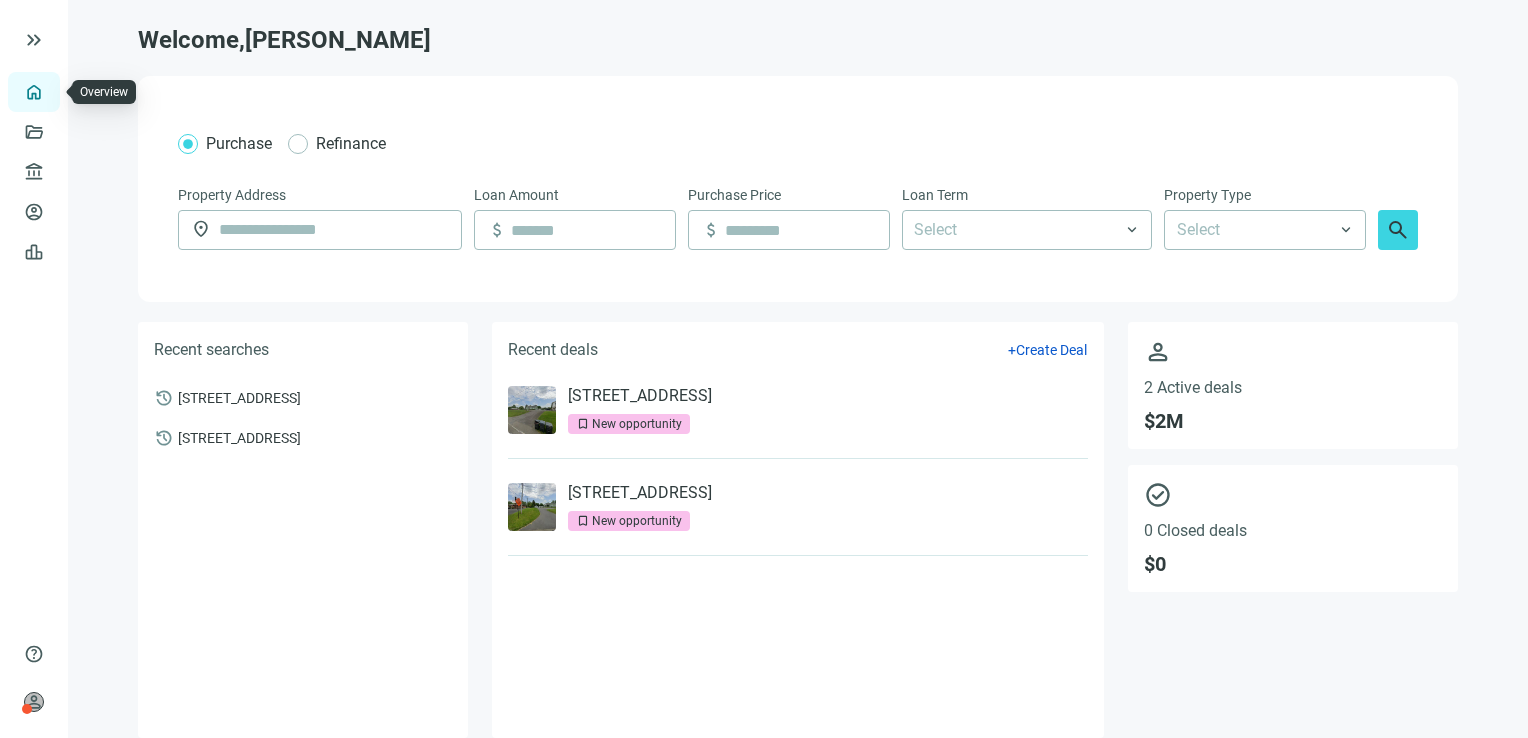 click on "Overview" at bounding box center [79, 92] 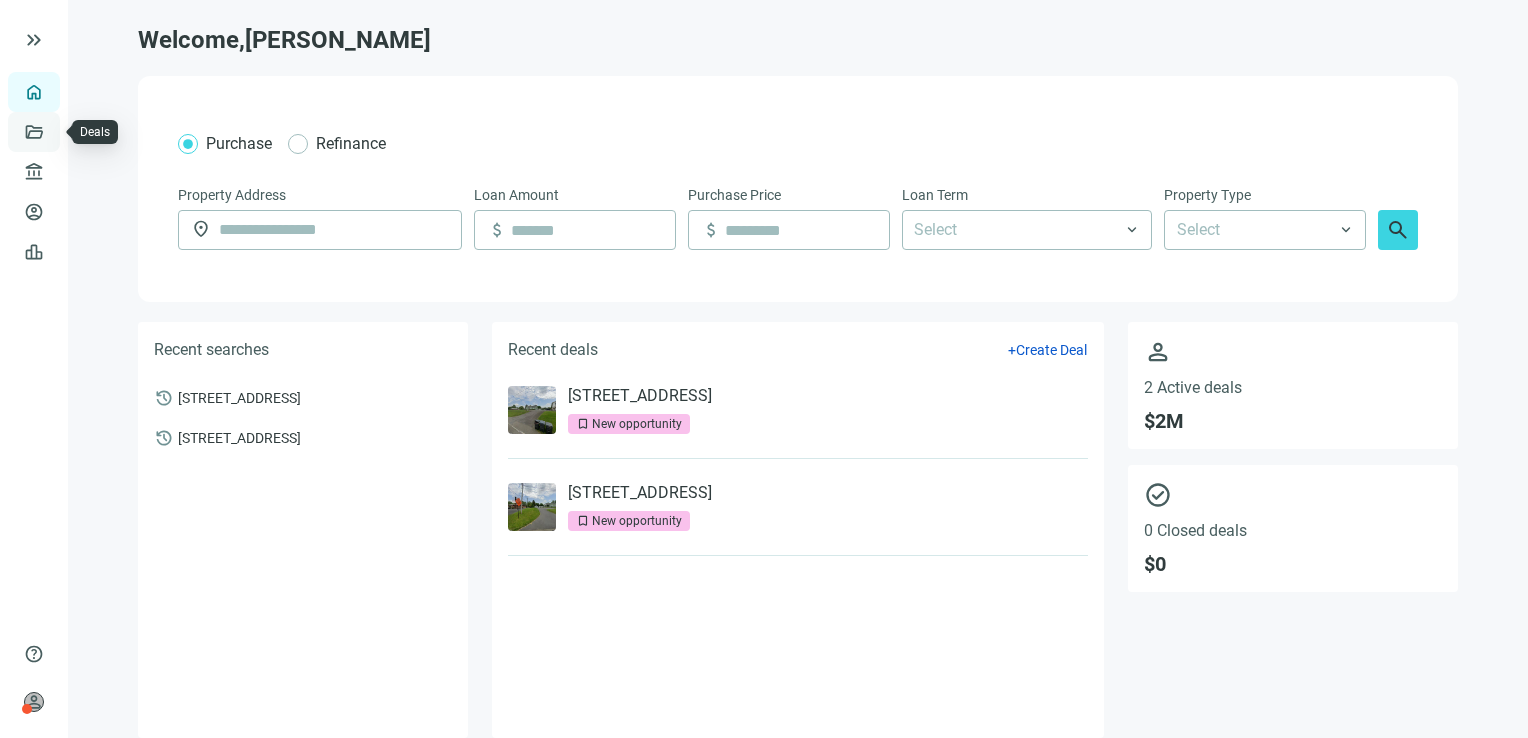 click on "Deals" at bounding box center (68, 132) 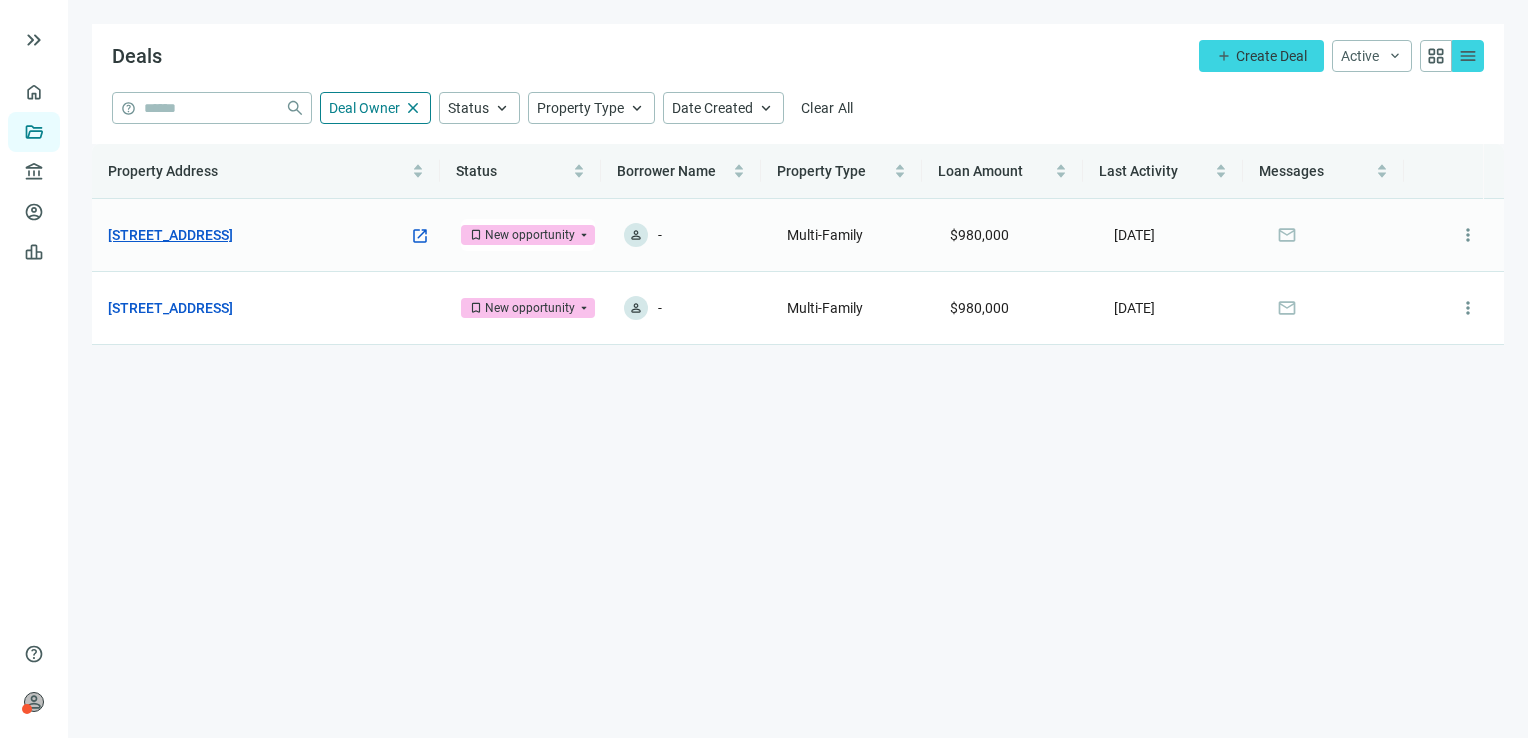 click on "[STREET_ADDRESS]" at bounding box center [170, 235] 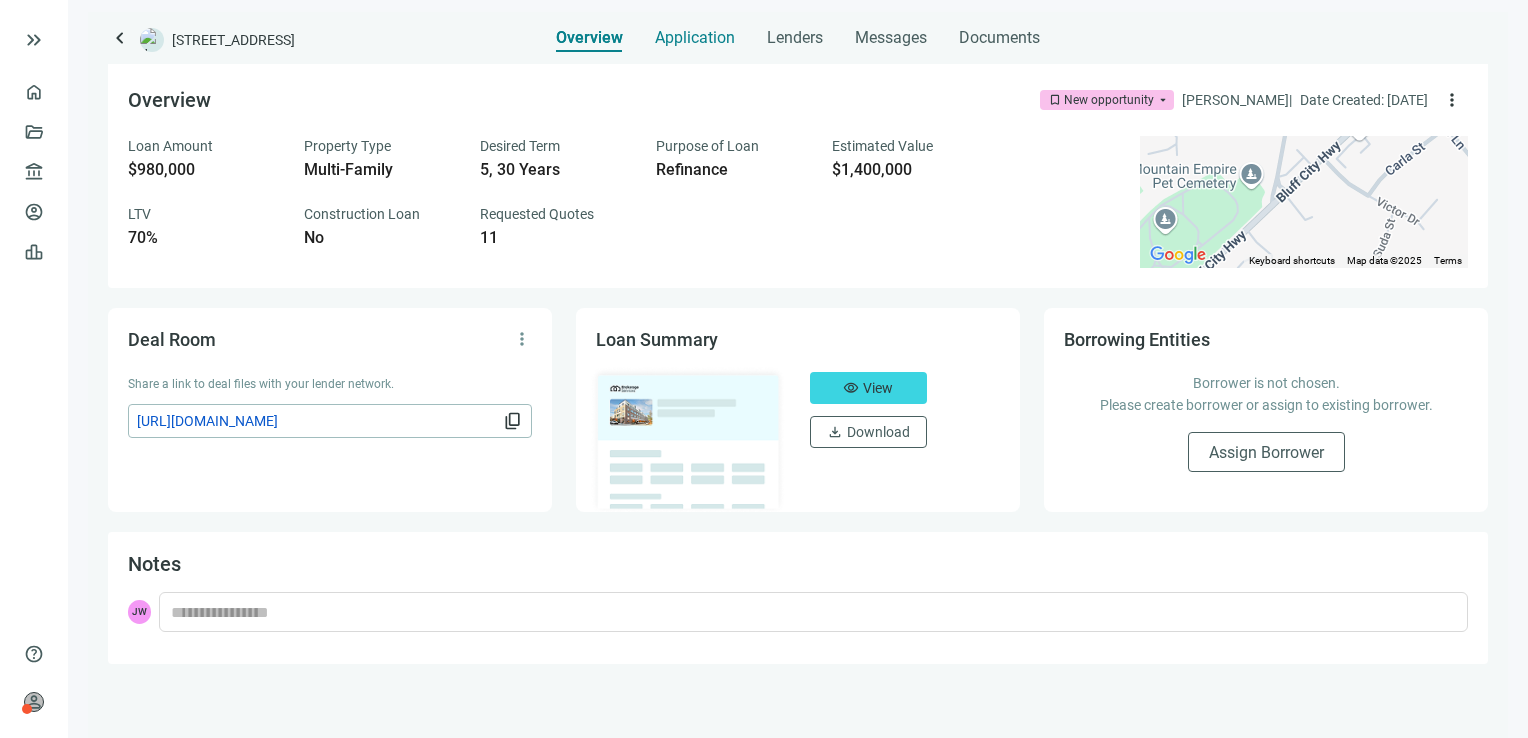 click on "Application" at bounding box center [695, 38] 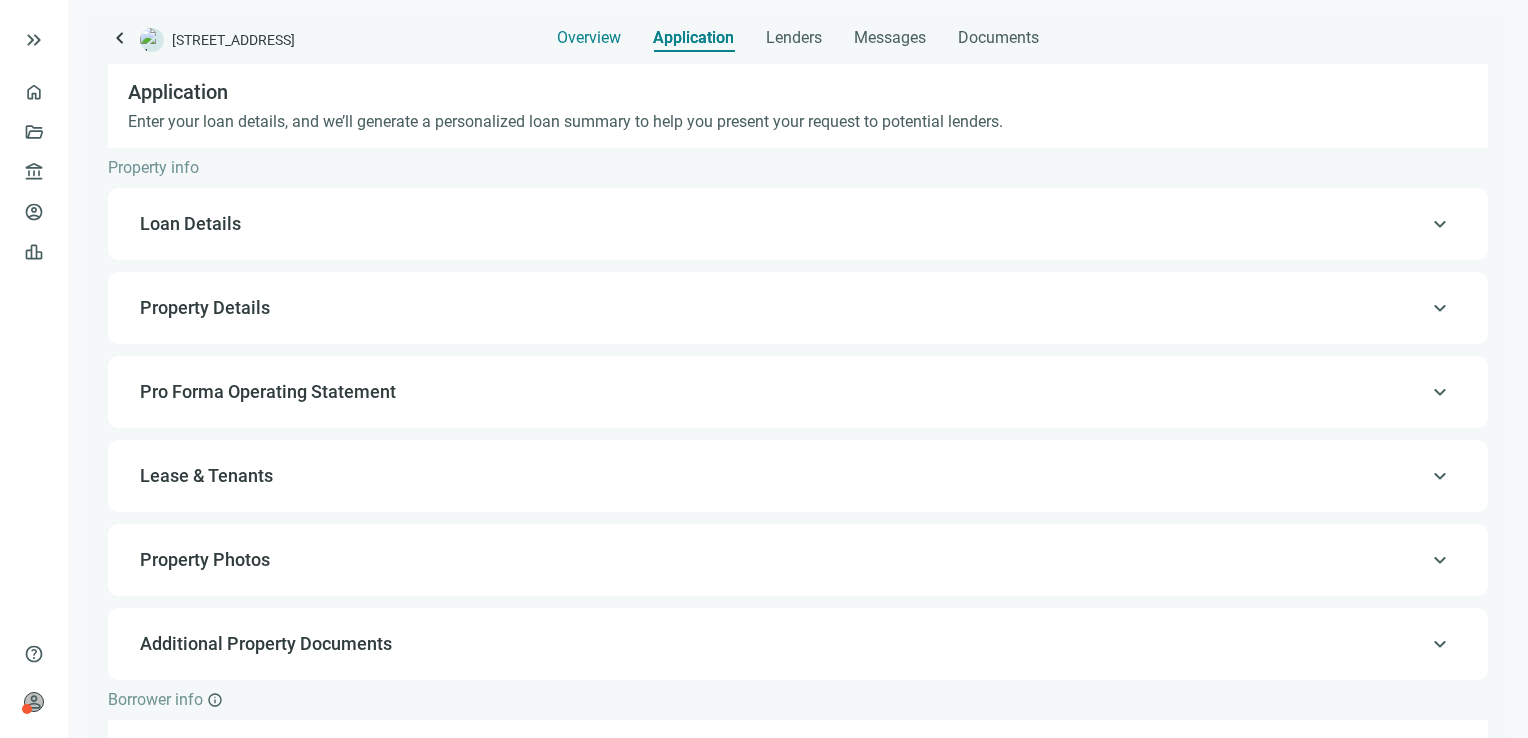 click on "Overview" at bounding box center (589, 38) 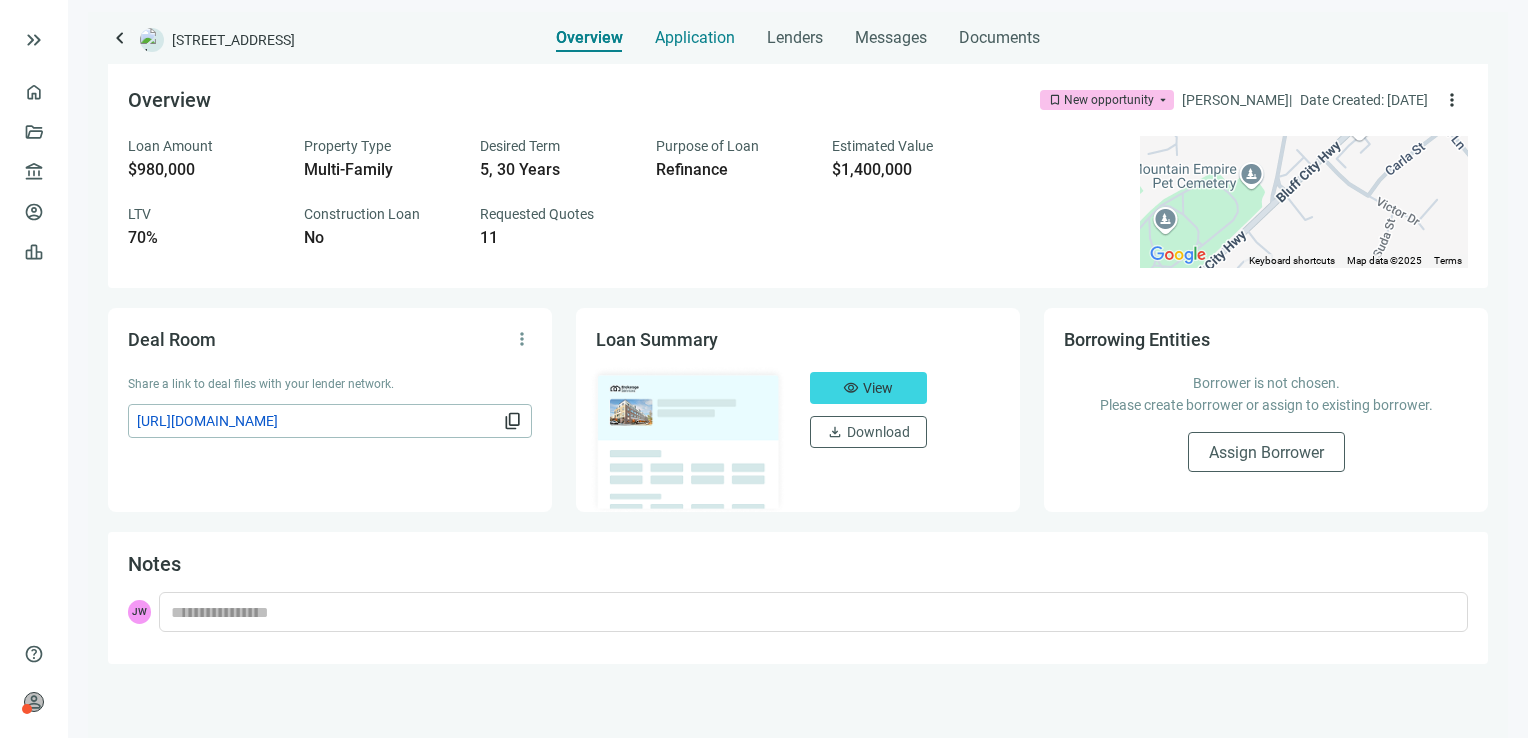 click on "Application" at bounding box center (695, 38) 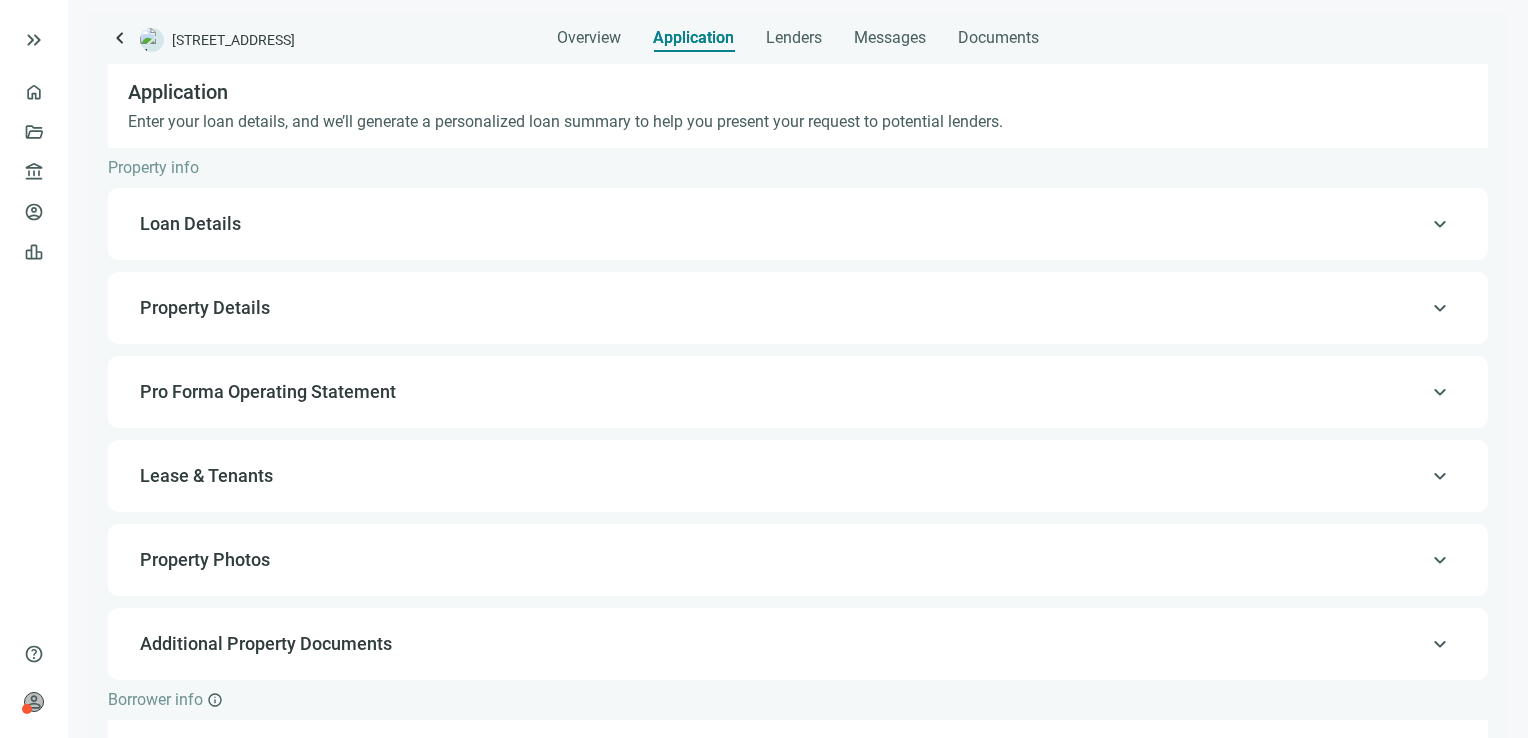 click on "Loan Details" at bounding box center [796, 224] 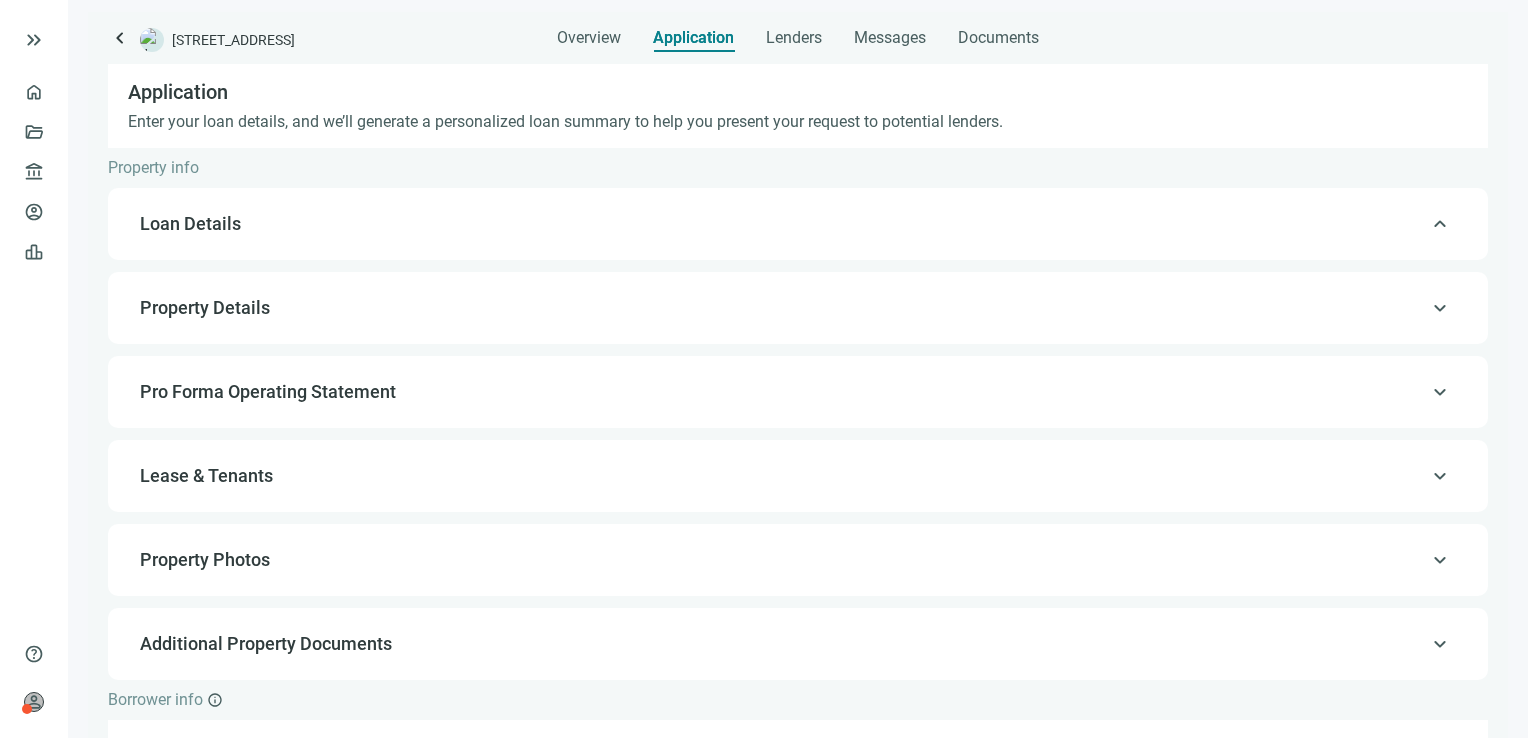 type on "**********" 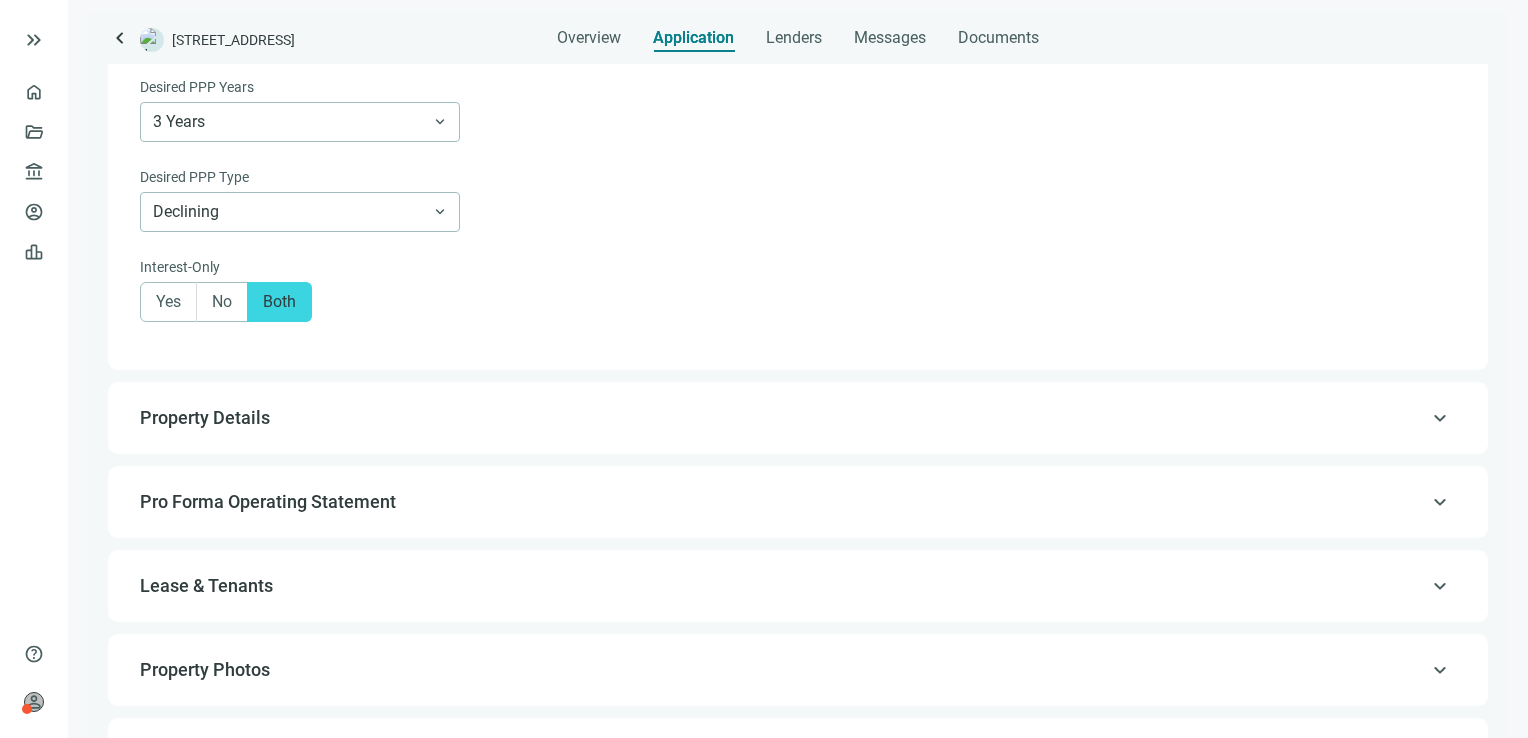 scroll, scrollTop: 1624, scrollLeft: 0, axis: vertical 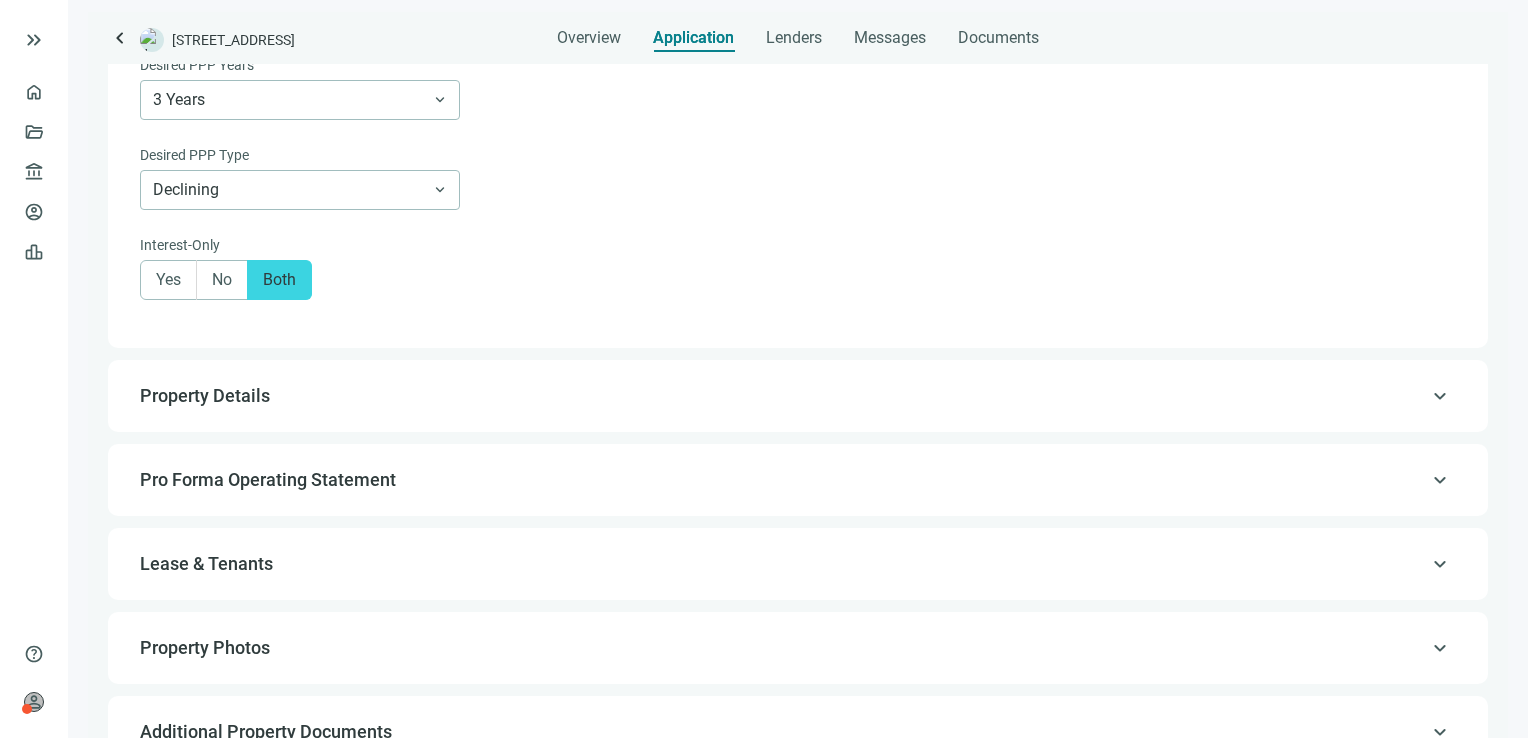 click on "keyboard_arrow_up Property Details" at bounding box center [798, 396] 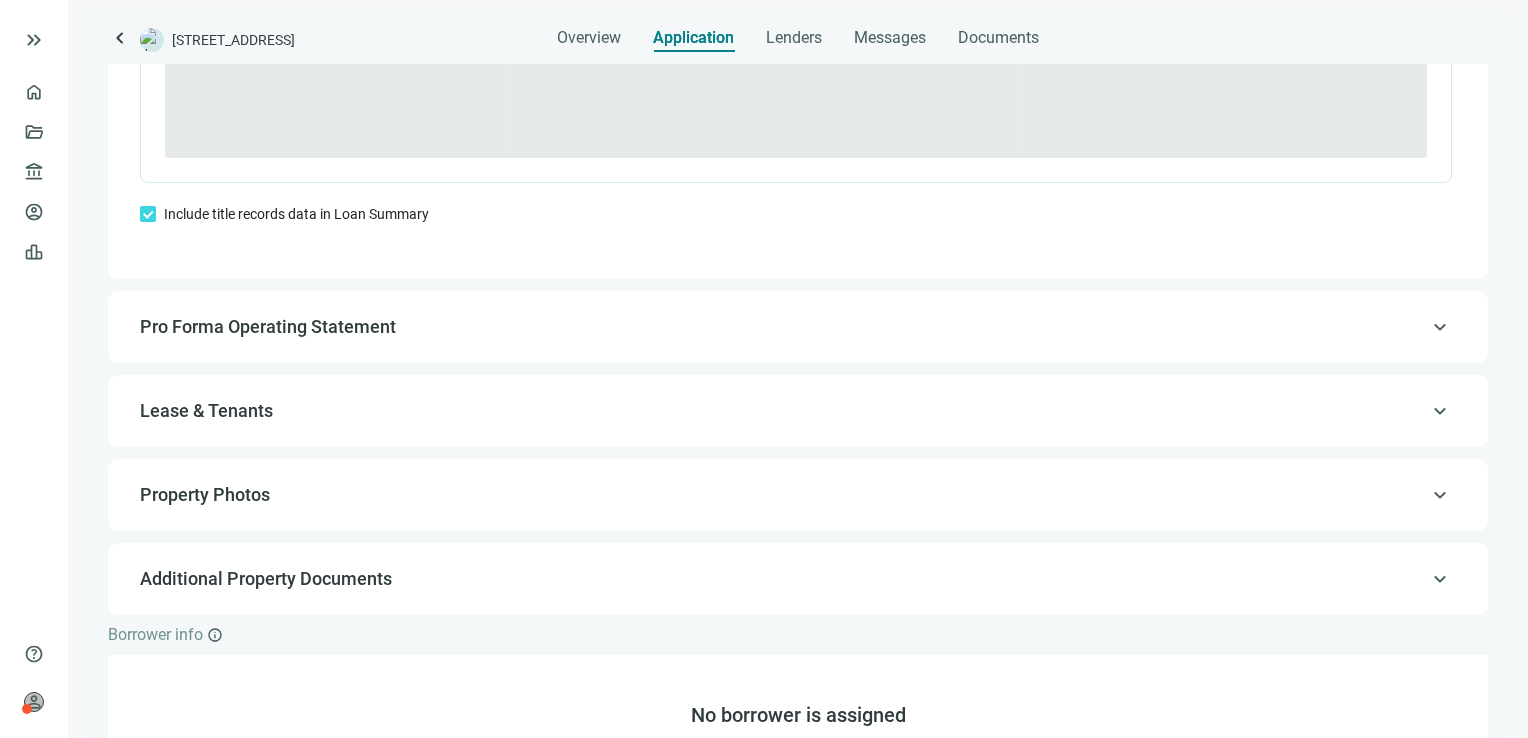 scroll, scrollTop: 1858, scrollLeft: 0, axis: vertical 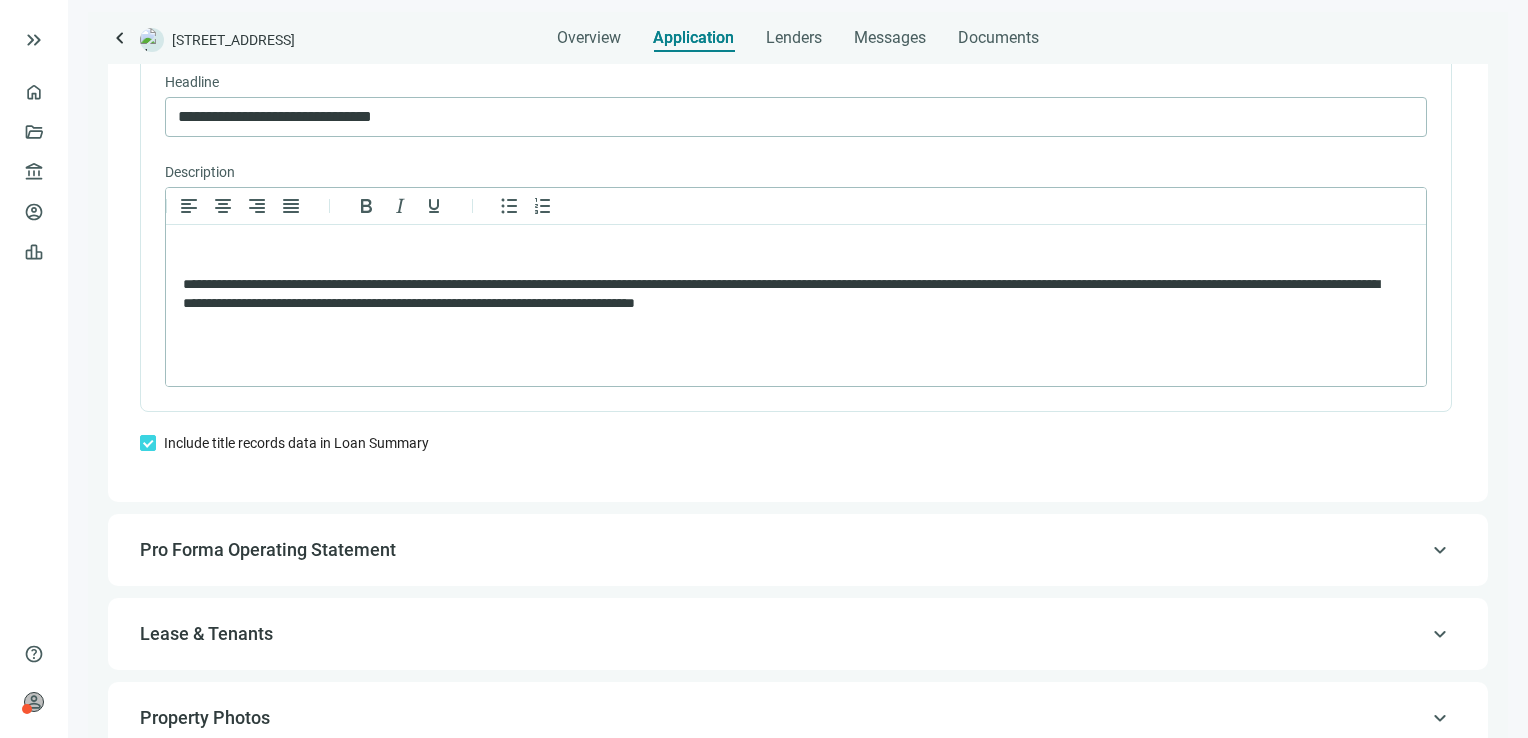 click on "keyboard_arrow_up" at bounding box center (1440, 550) 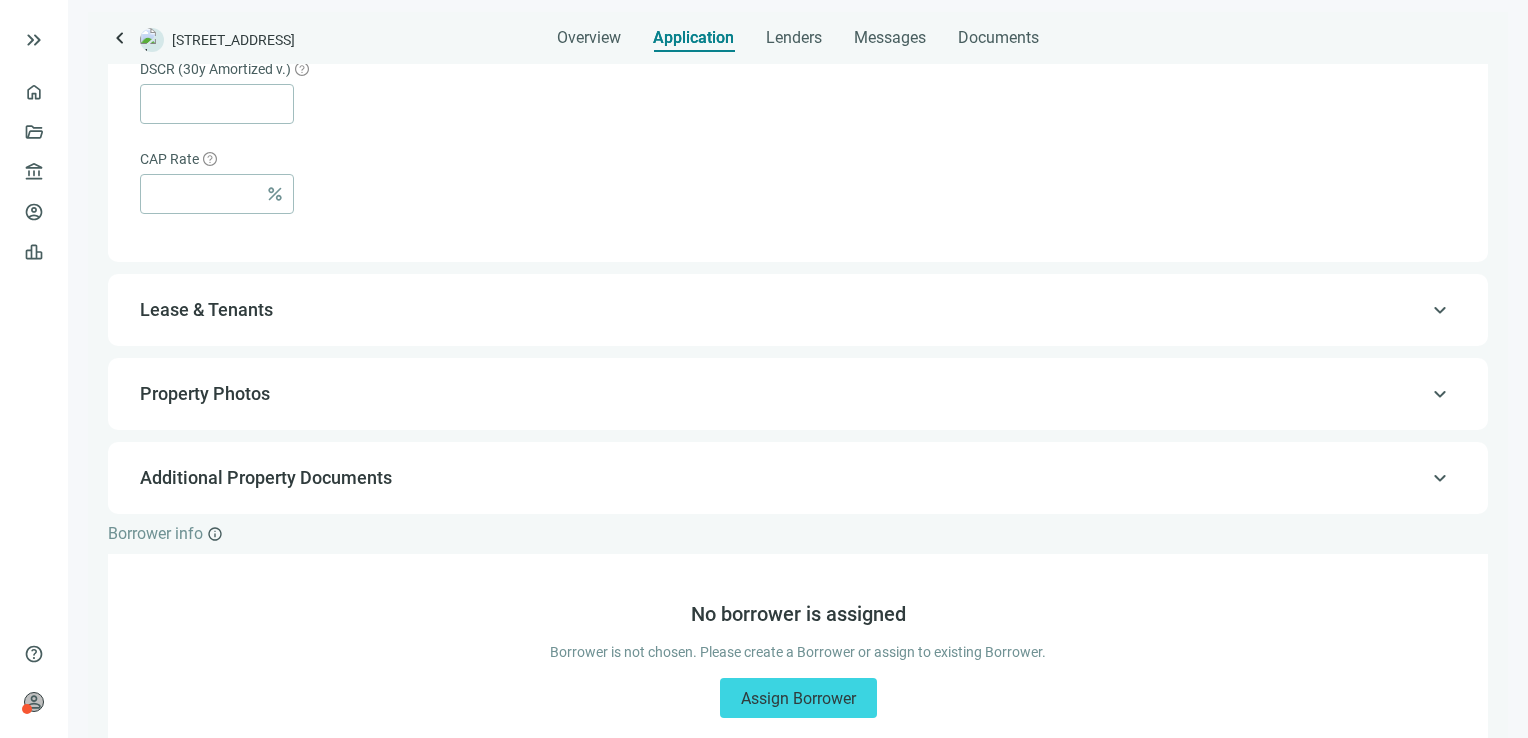 scroll, scrollTop: 1491, scrollLeft: 0, axis: vertical 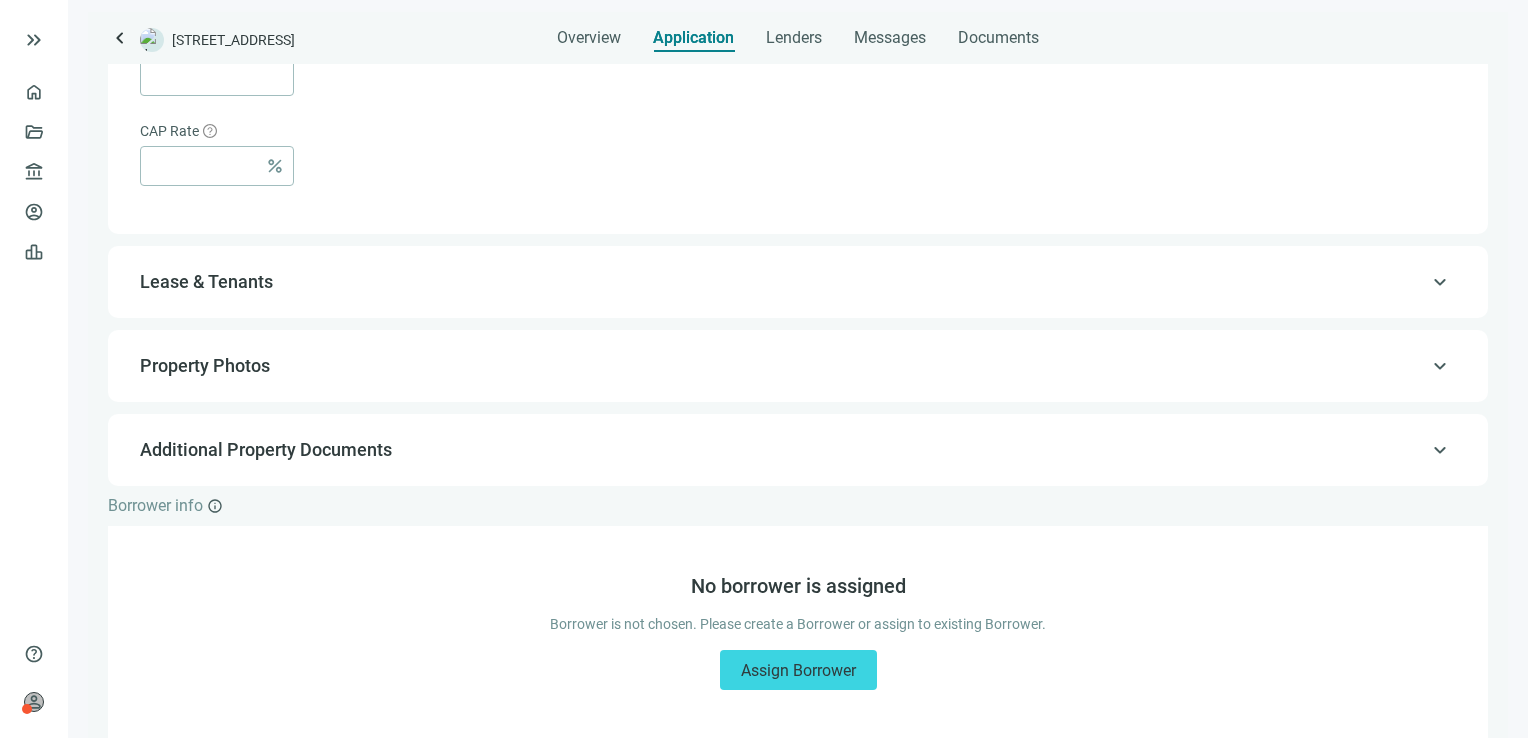 click on "keyboard_arrow_up" at bounding box center (1440, 282) 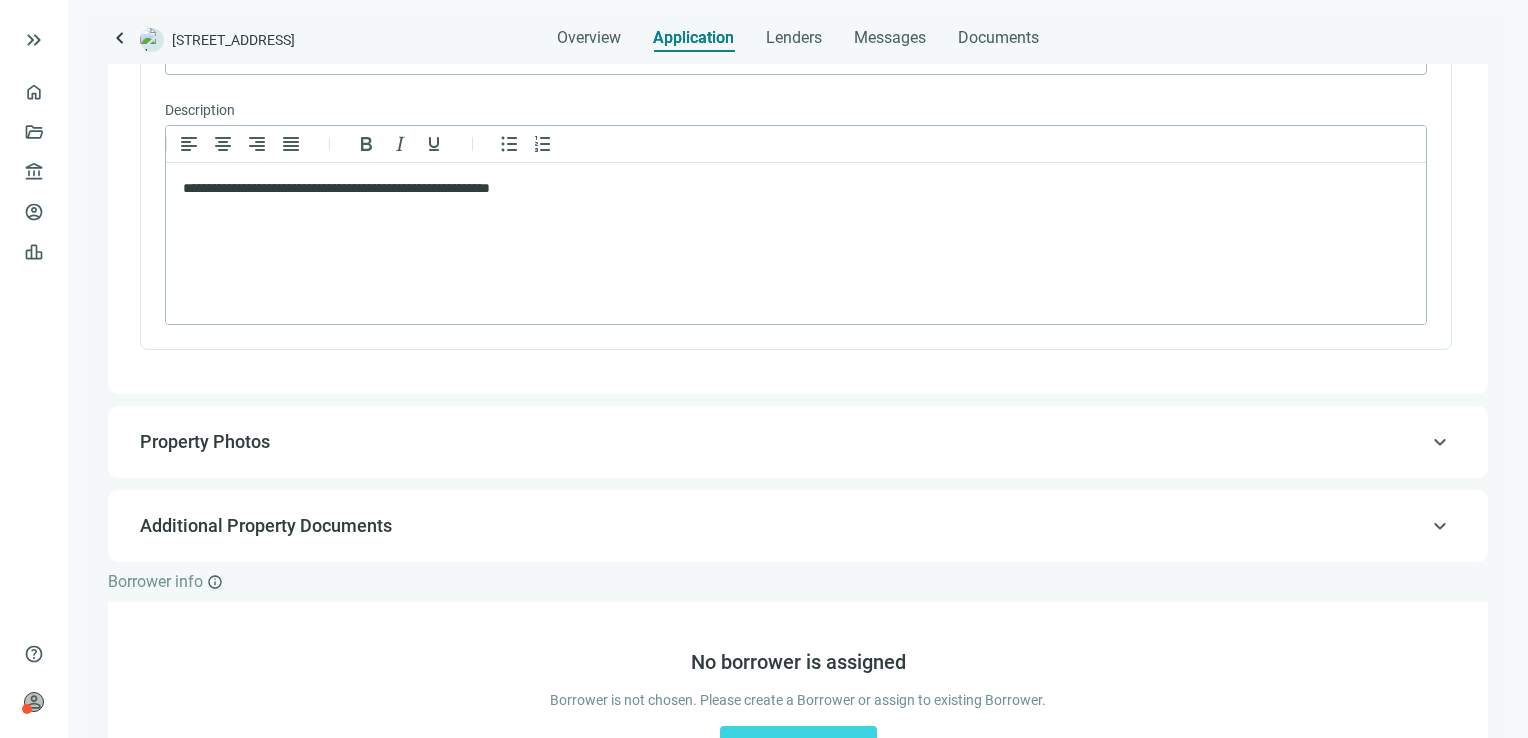 scroll, scrollTop: 1216, scrollLeft: 0, axis: vertical 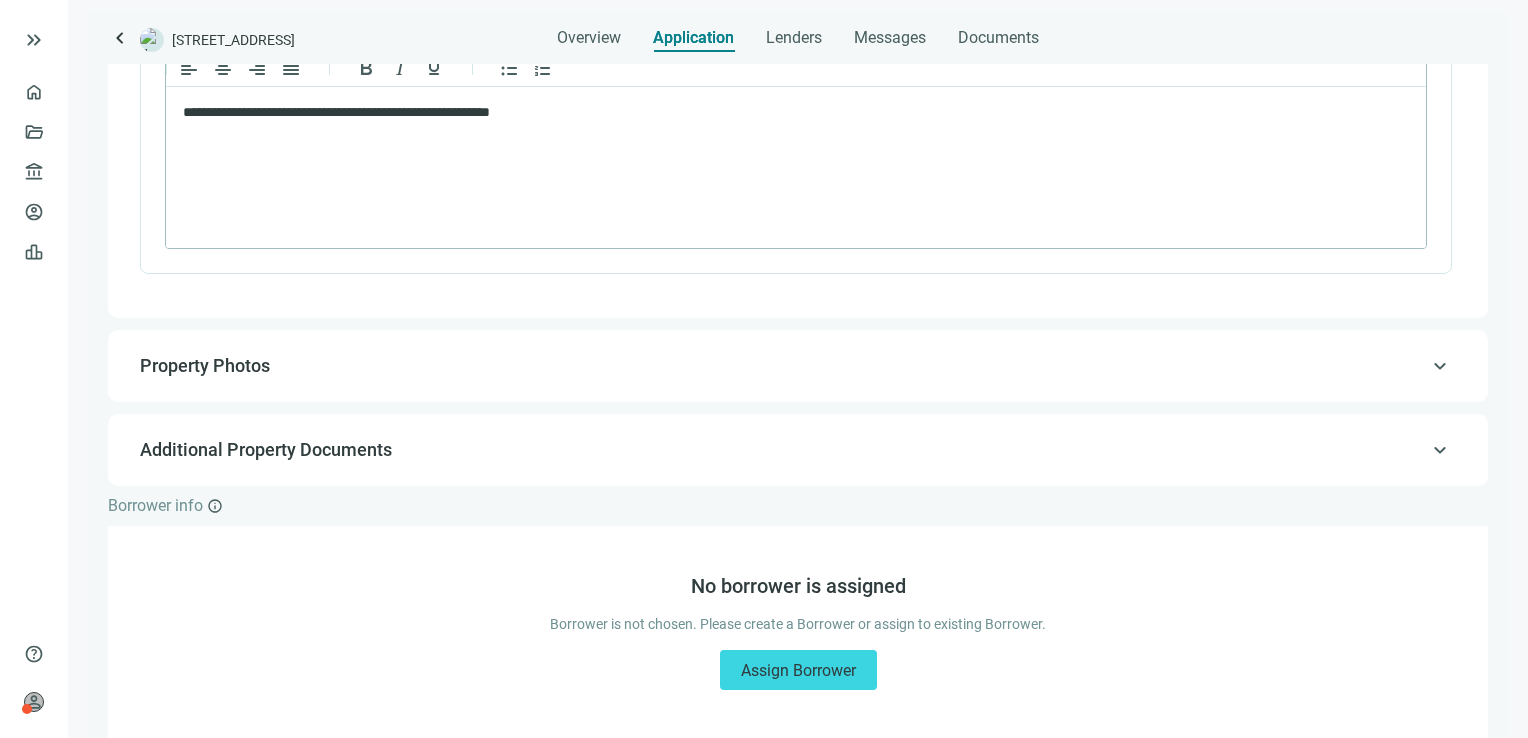 drag, startPoint x: 1438, startPoint y: 361, endPoint x: 1388, endPoint y: 359, distance: 50.039986 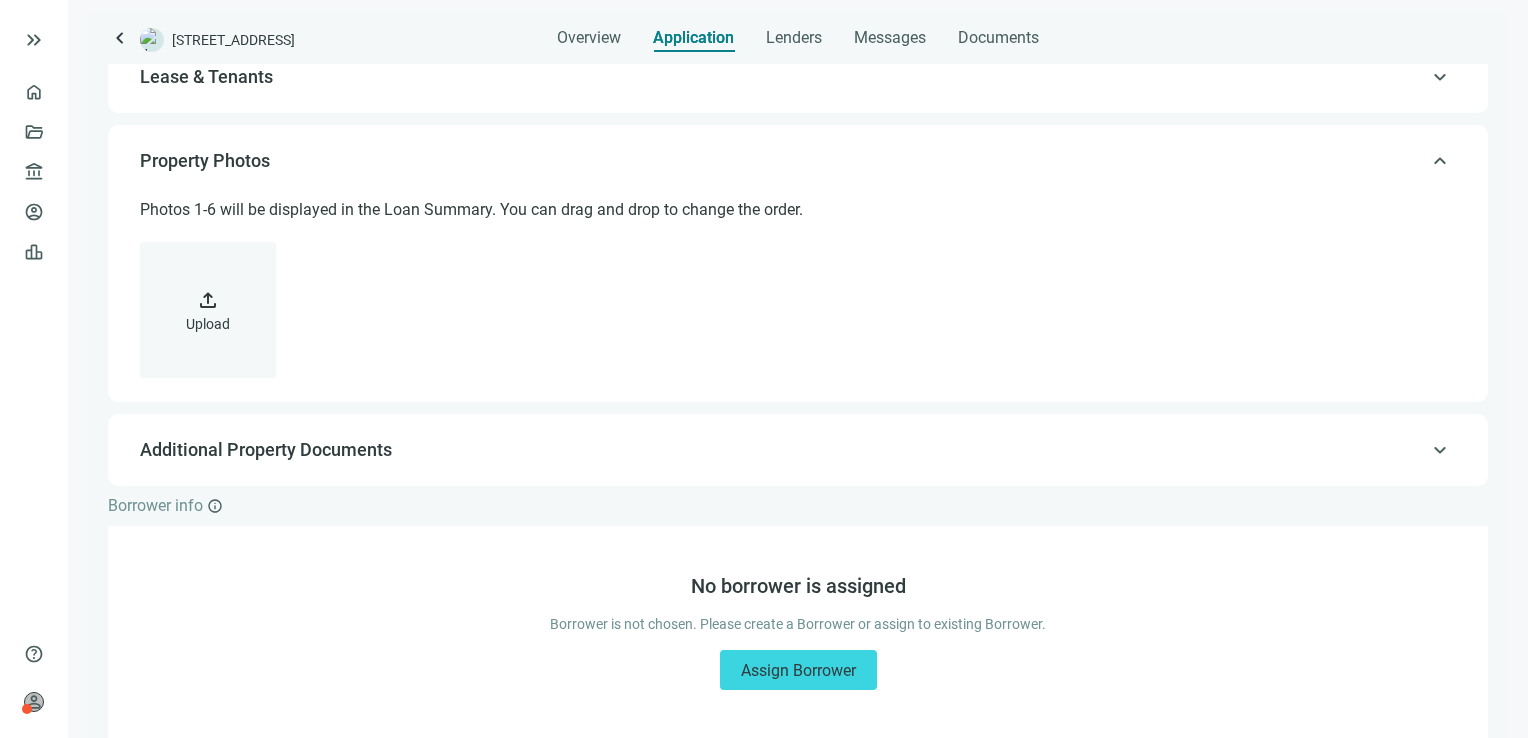 scroll, scrollTop: 398, scrollLeft: 0, axis: vertical 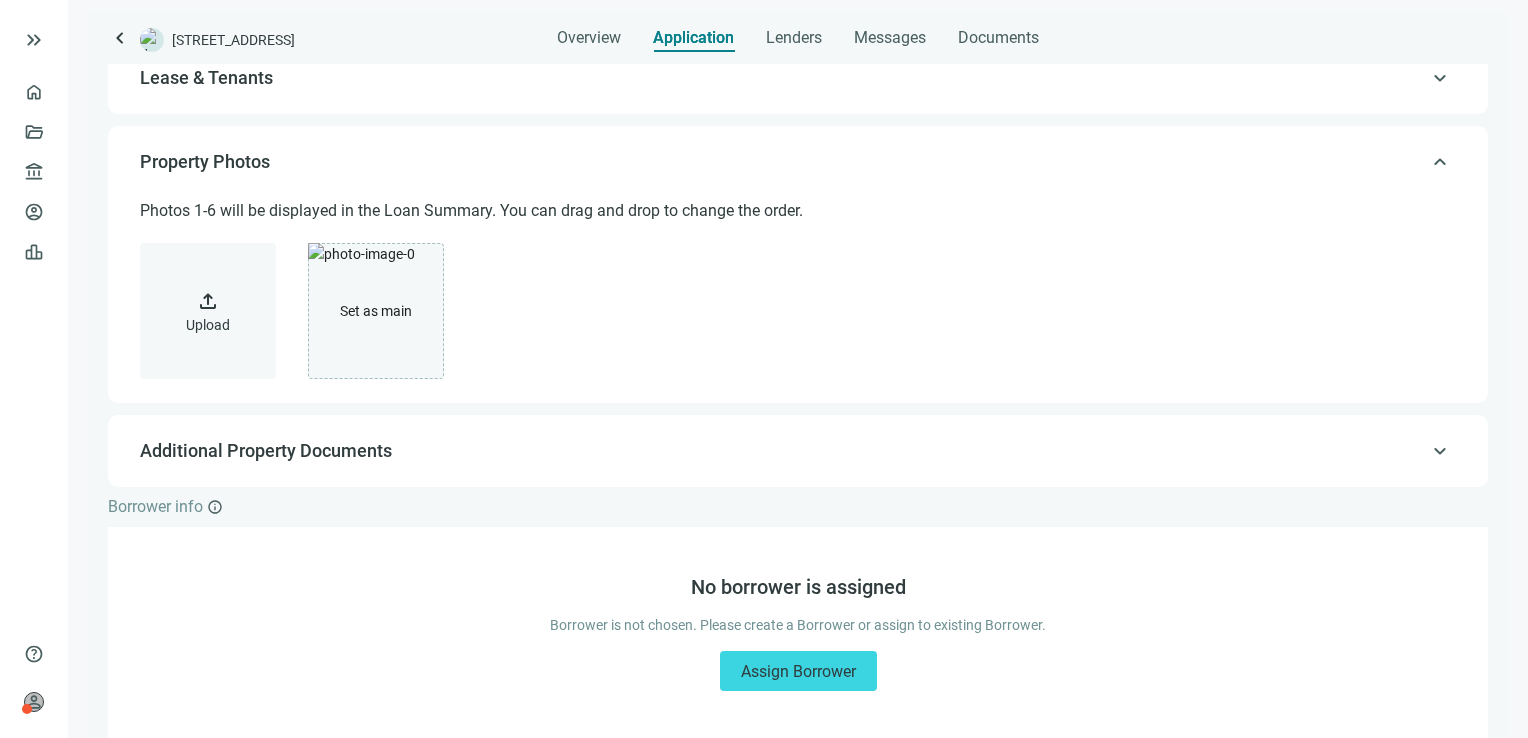 click on "keyboard_arrow_up" at bounding box center [1440, 451] 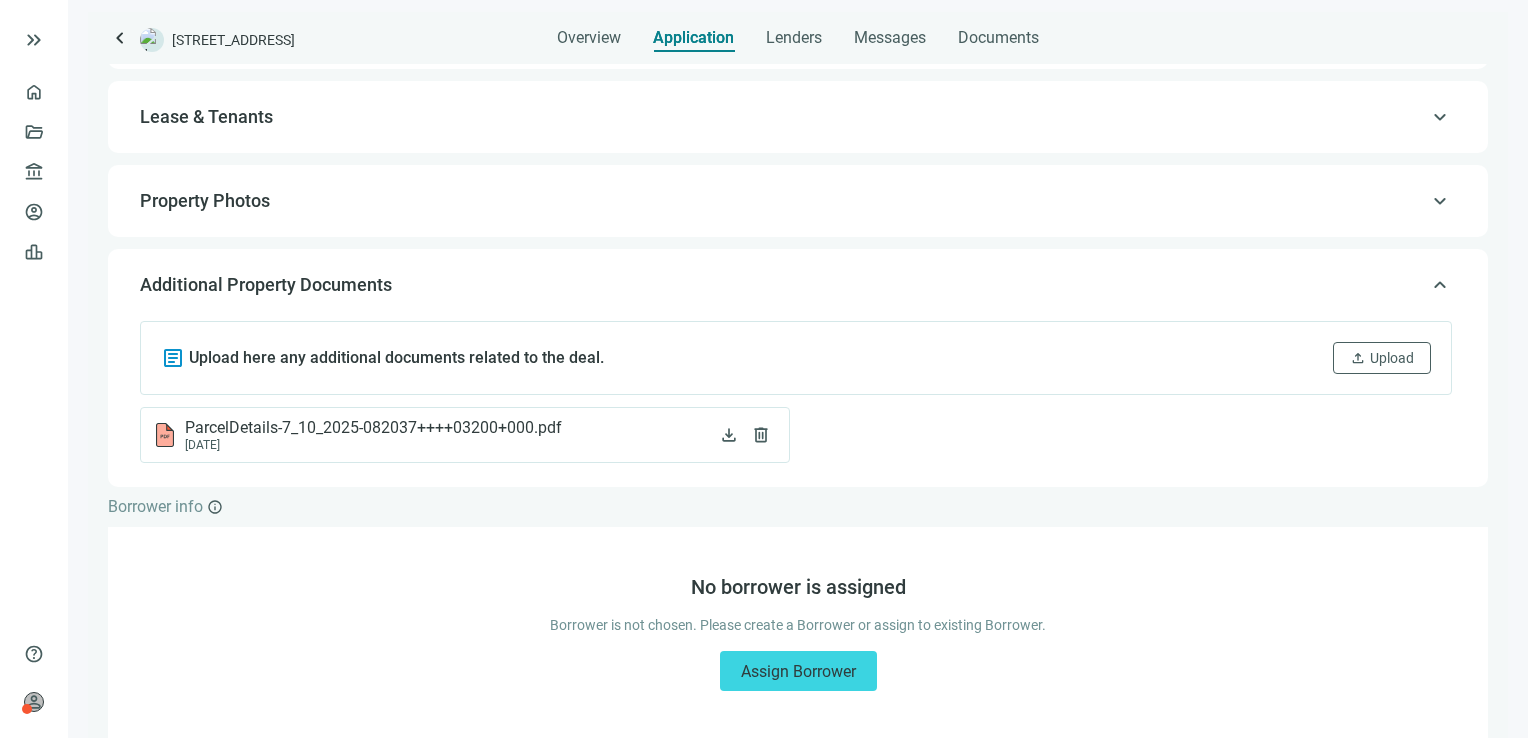 scroll, scrollTop: 59, scrollLeft: 0, axis: vertical 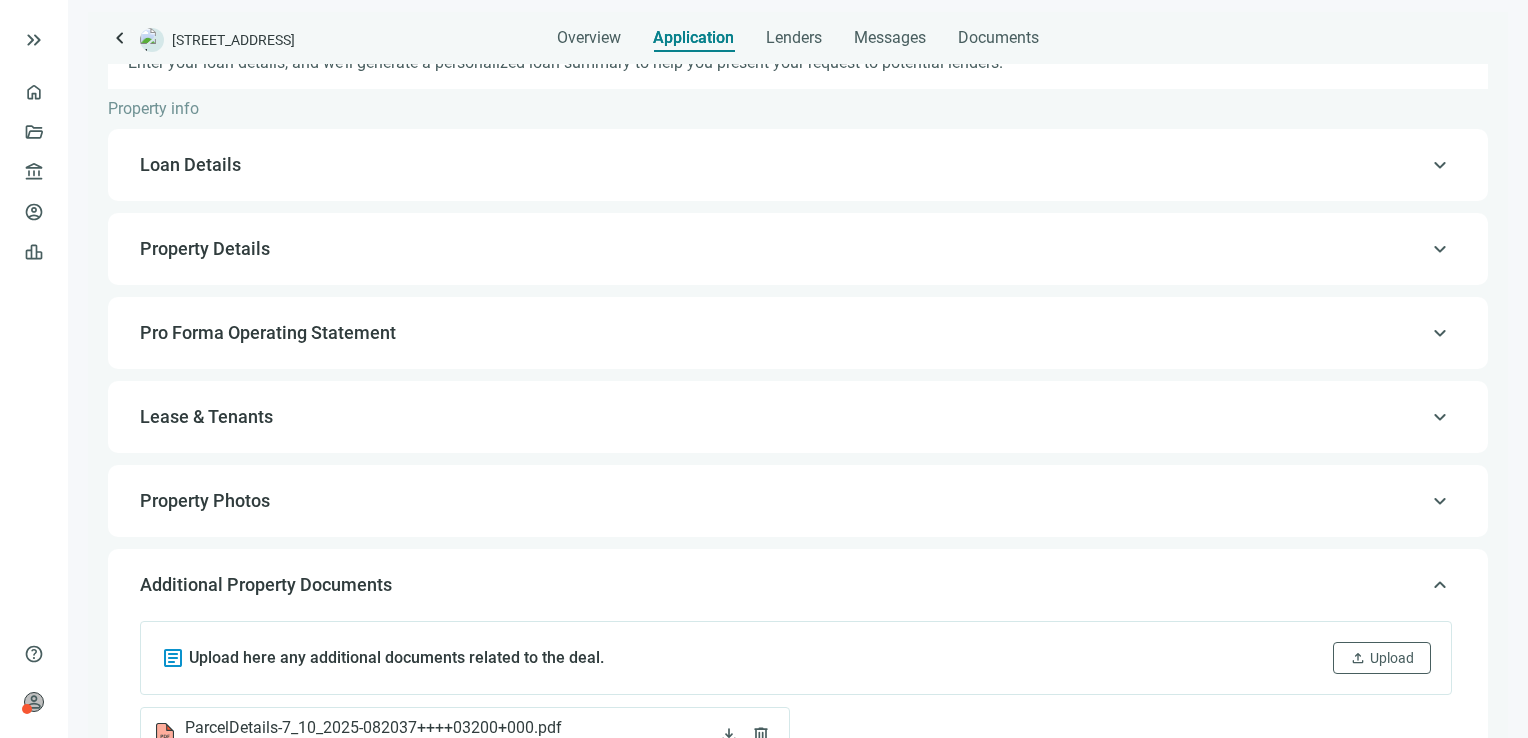 click on "keyboard_arrow_up" at bounding box center (1440, 249) 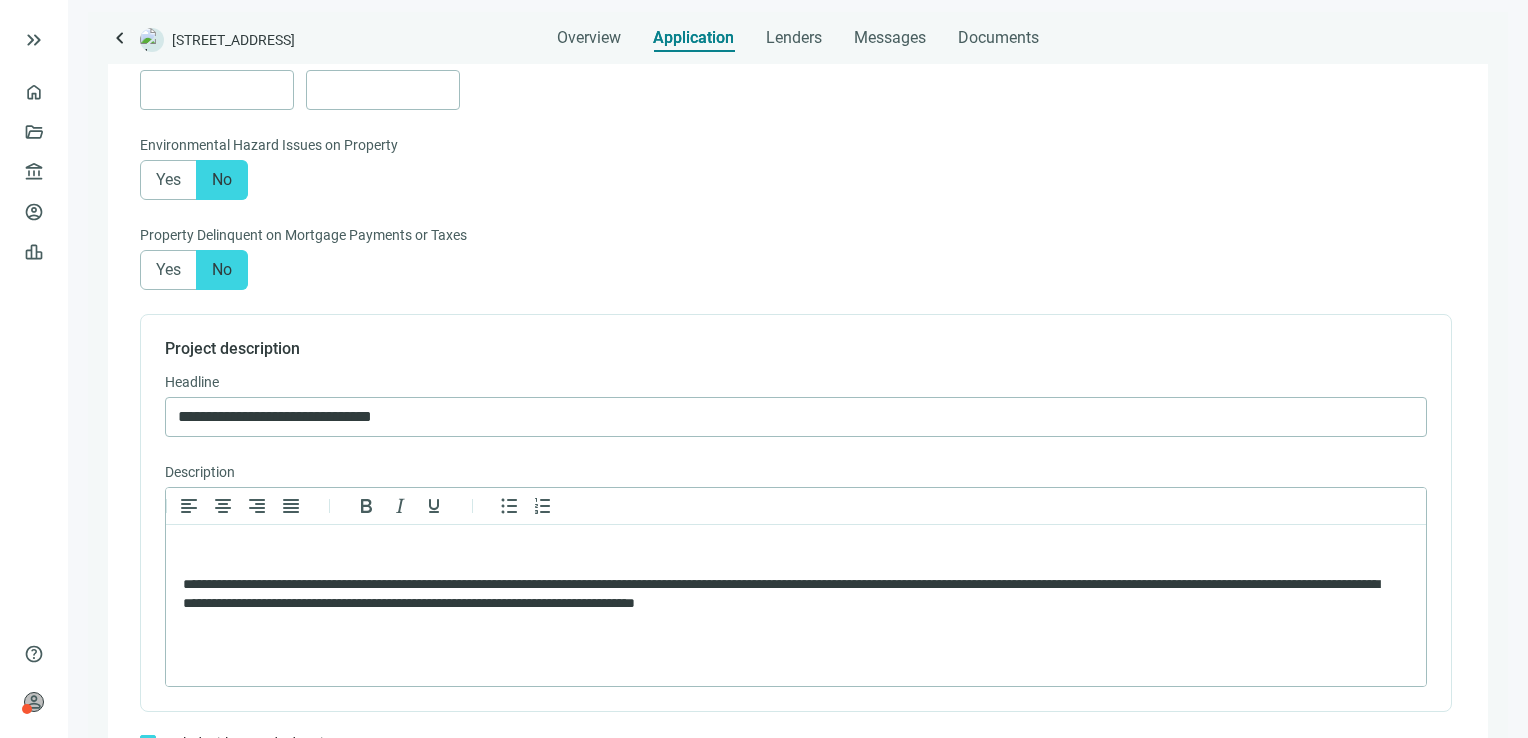 scroll, scrollTop: 1308, scrollLeft: 0, axis: vertical 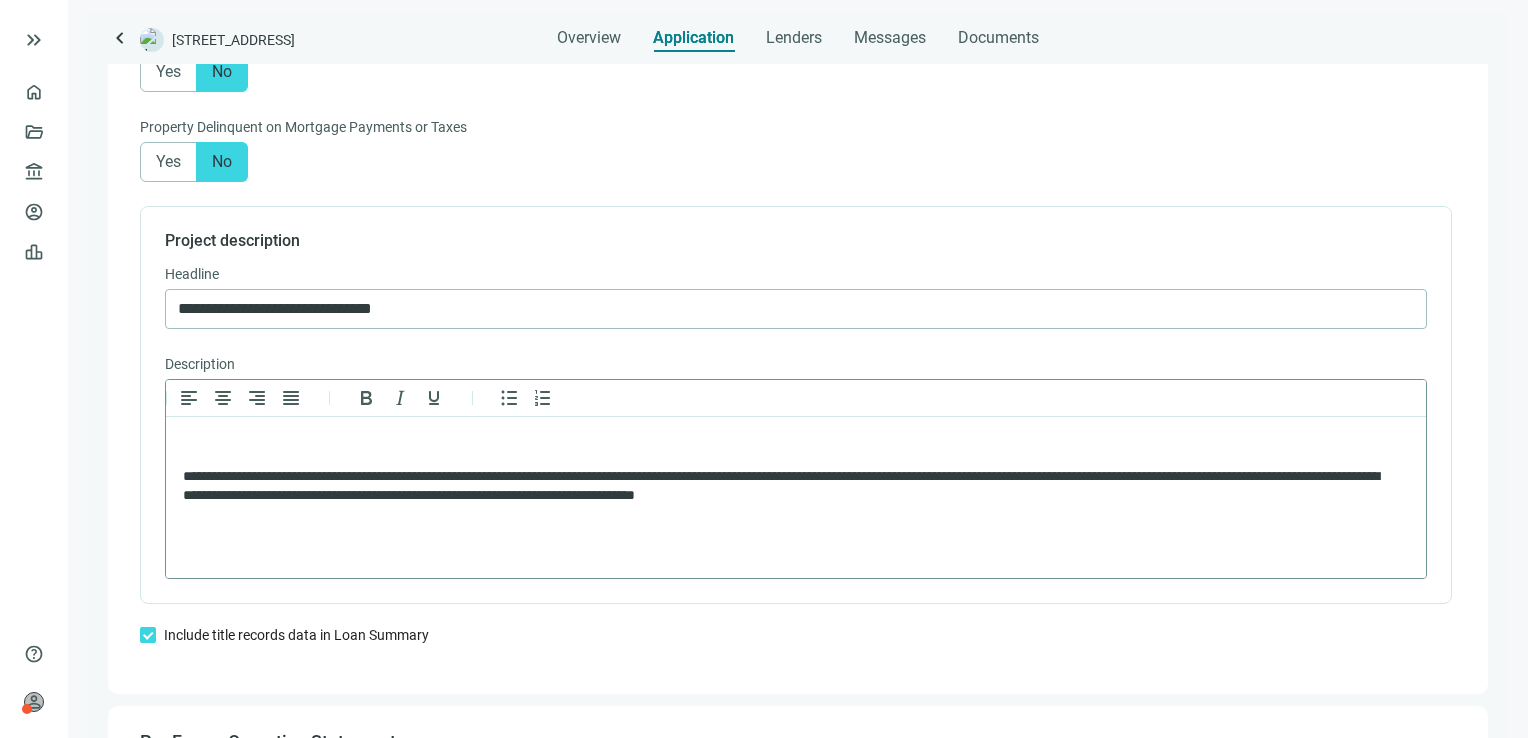 click at bounding box center [796, 443] 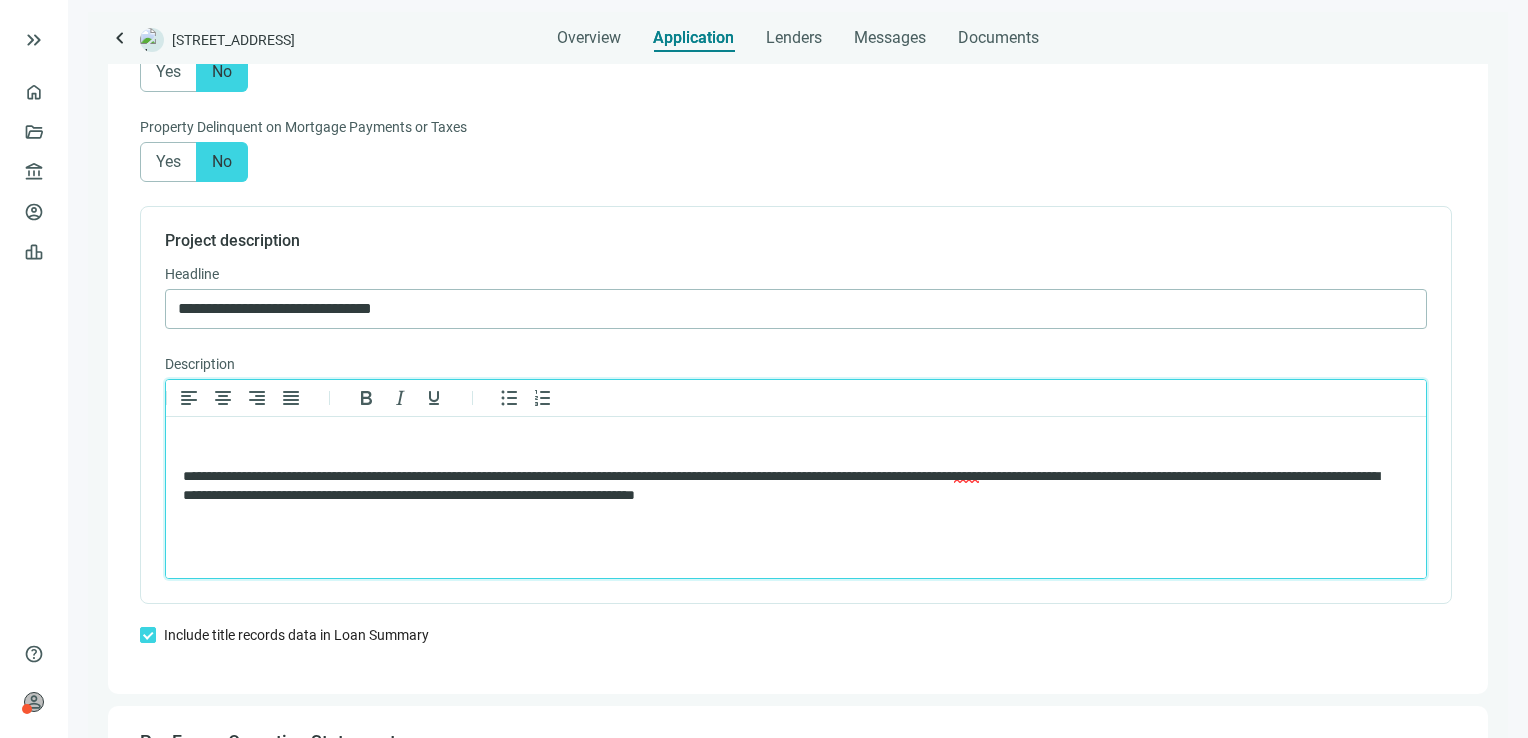 type 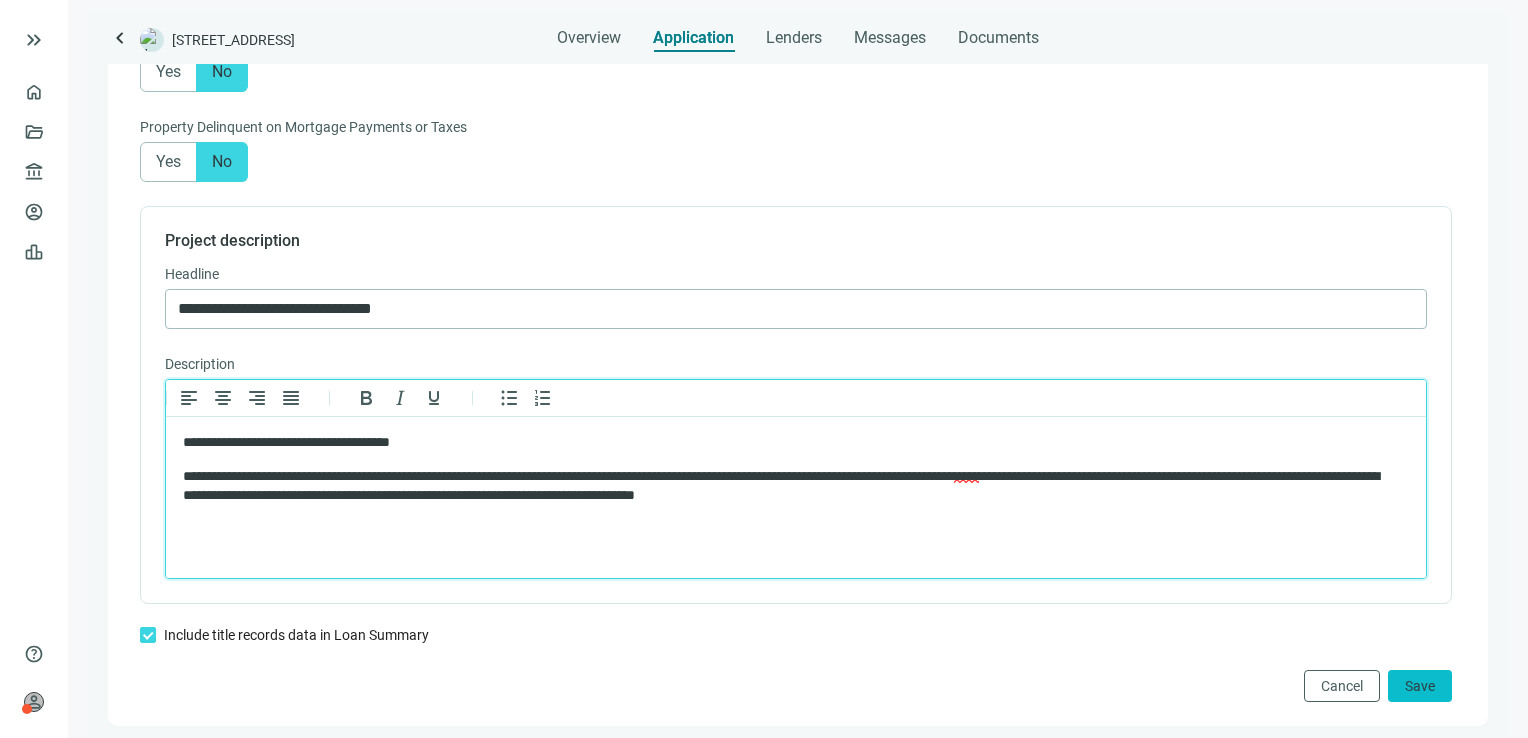 click on "Save" at bounding box center [1420, 686] 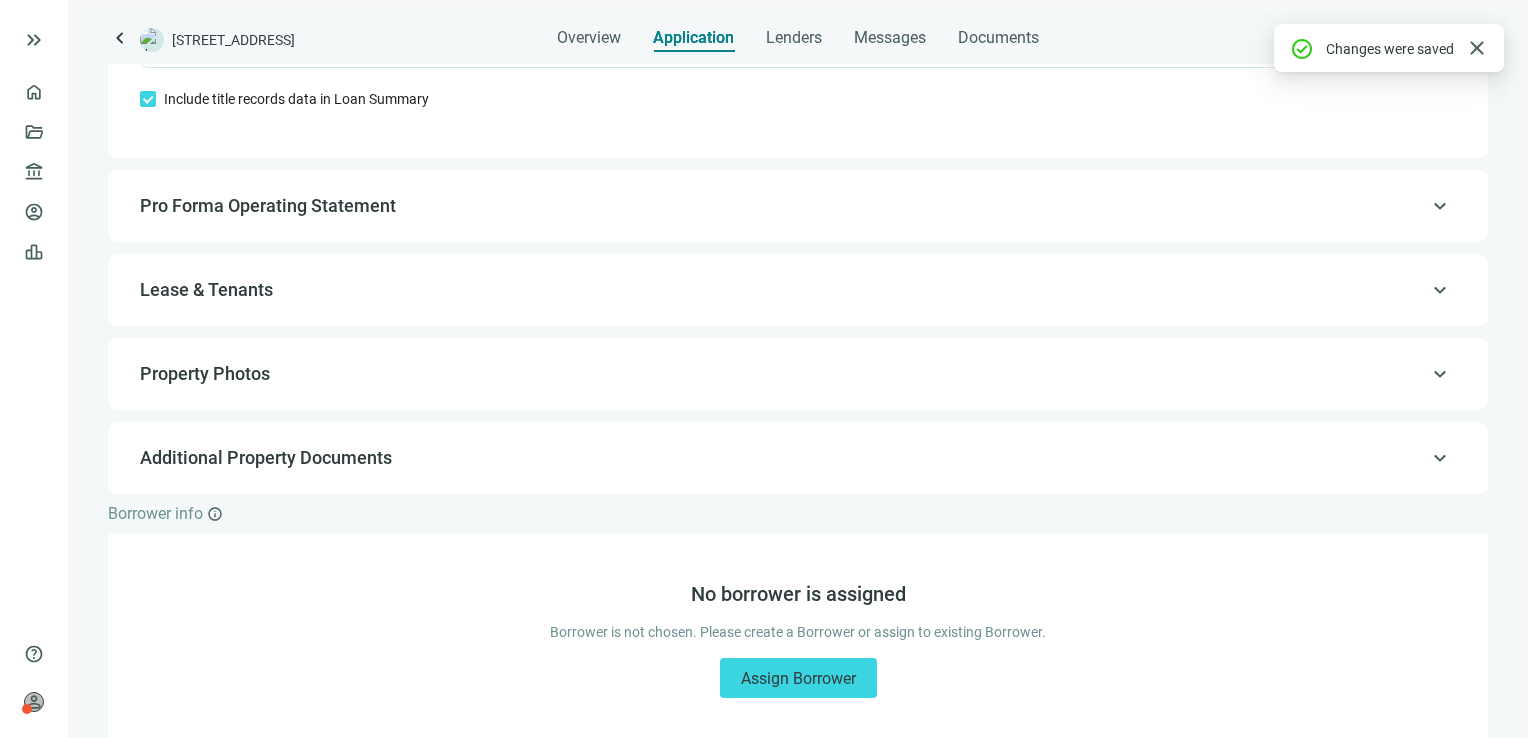 scroll, scrollTop: 1858, scrollLeft: 0, axis: vertical 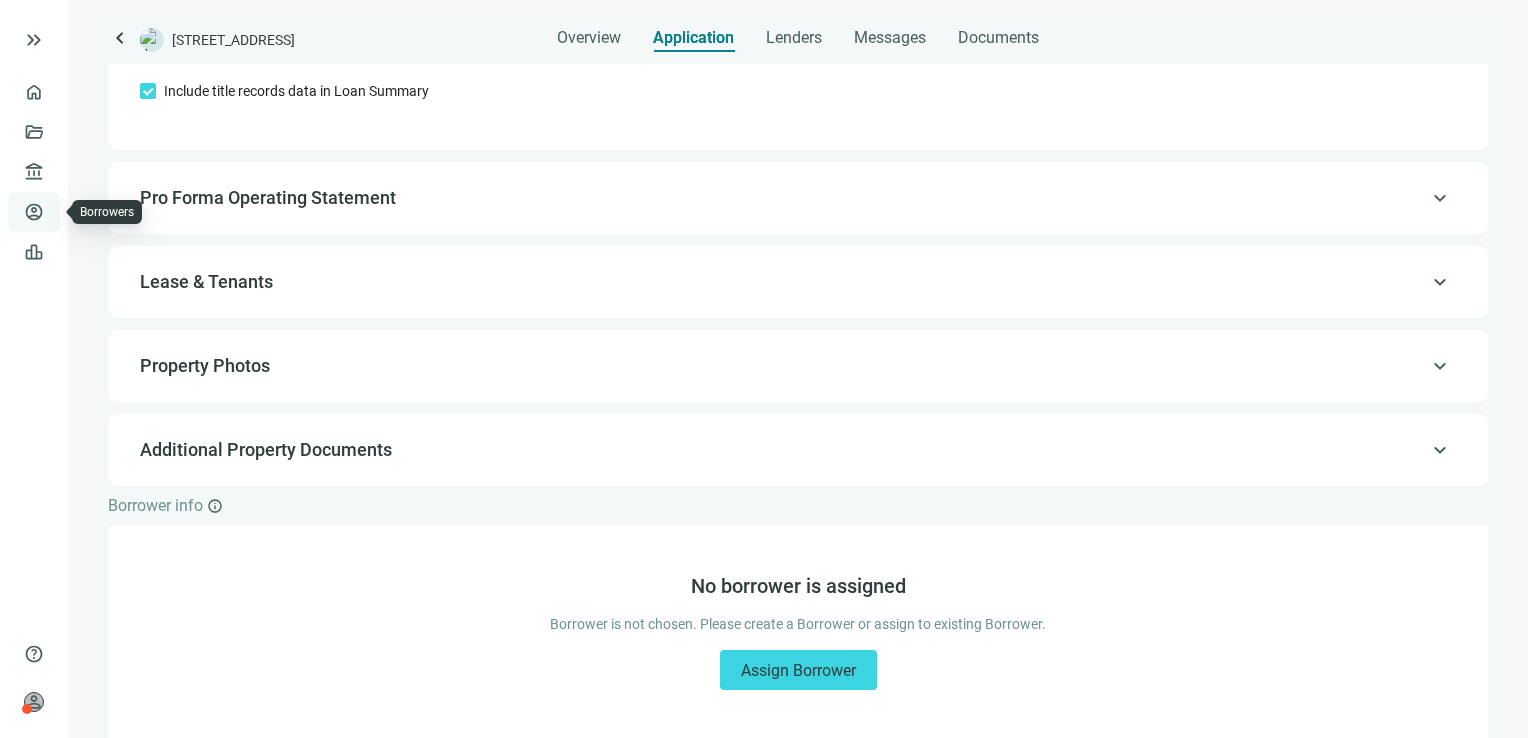 click on "Borrowers" at bounding box center (82, 212) 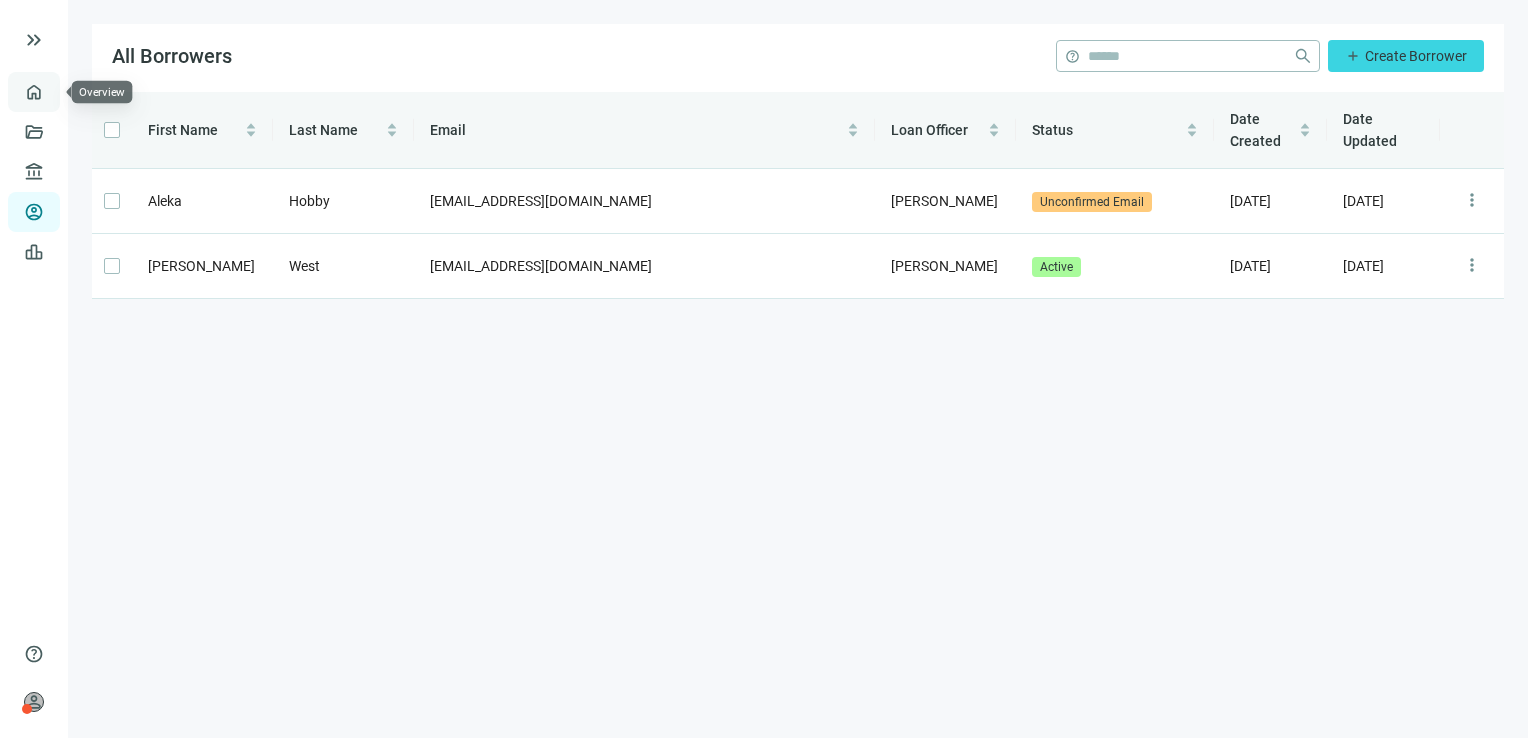 click on "Overview" at bounding box center (79, 92) 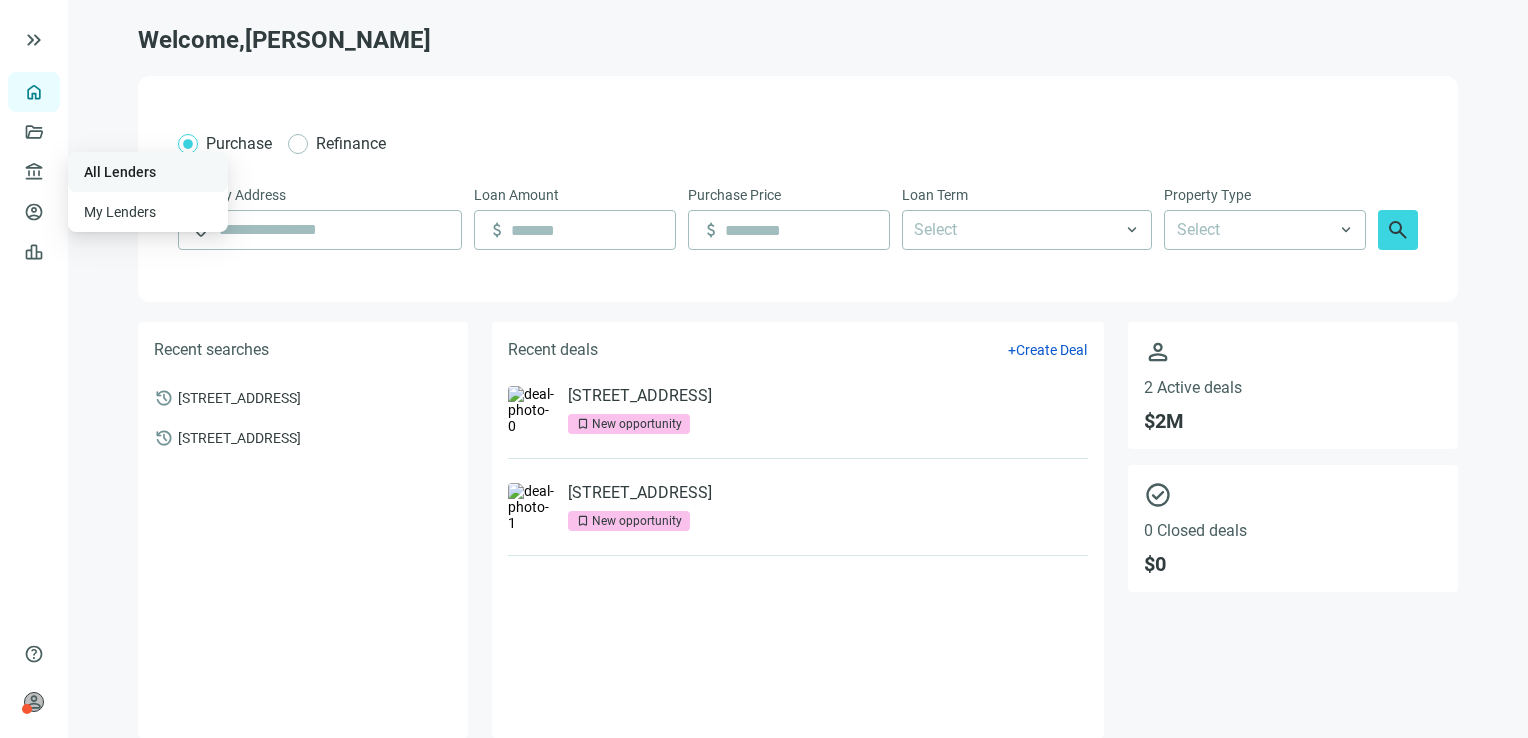 click on "All Lenders" at bounding box center (120, 172) 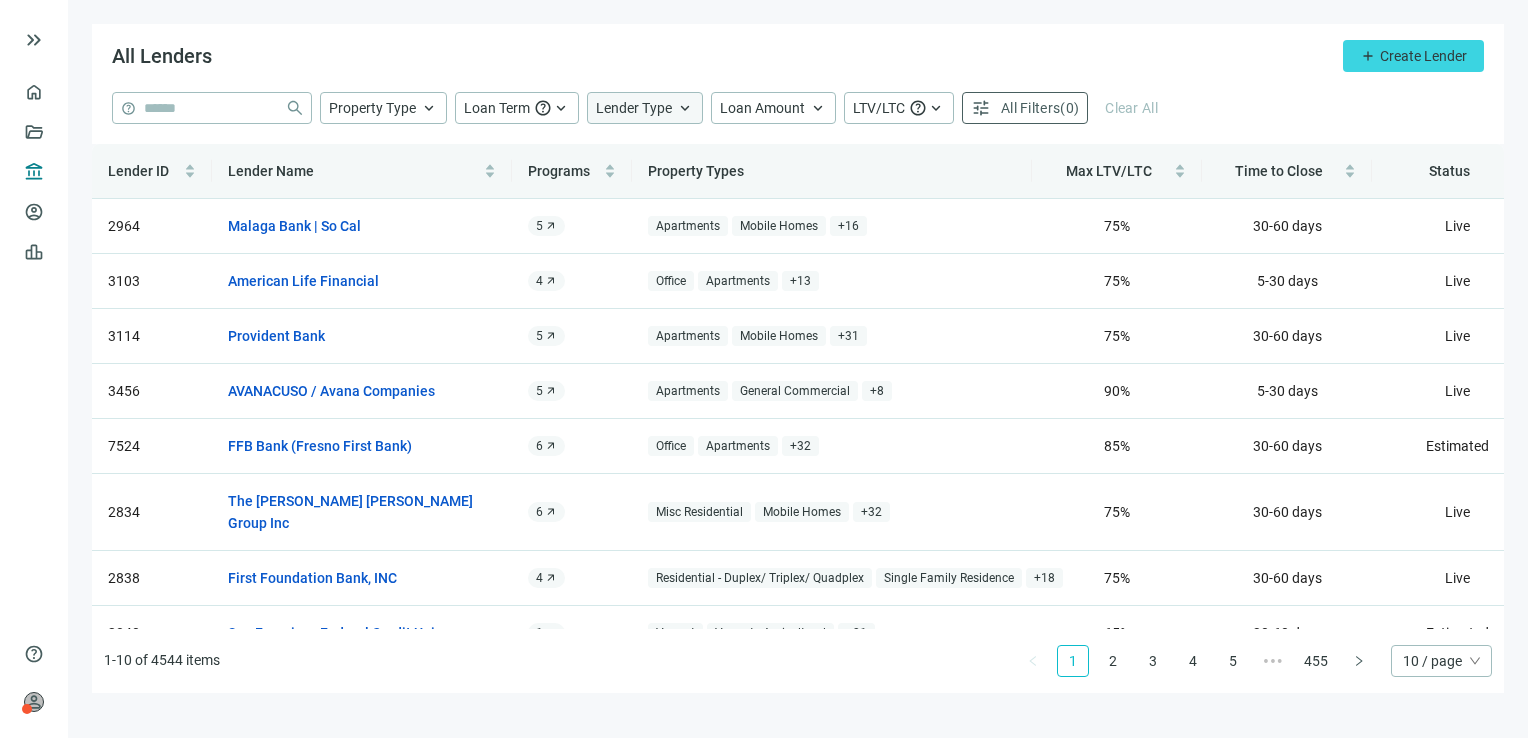 click on "Lender Type" at bounding box center (634, 108) 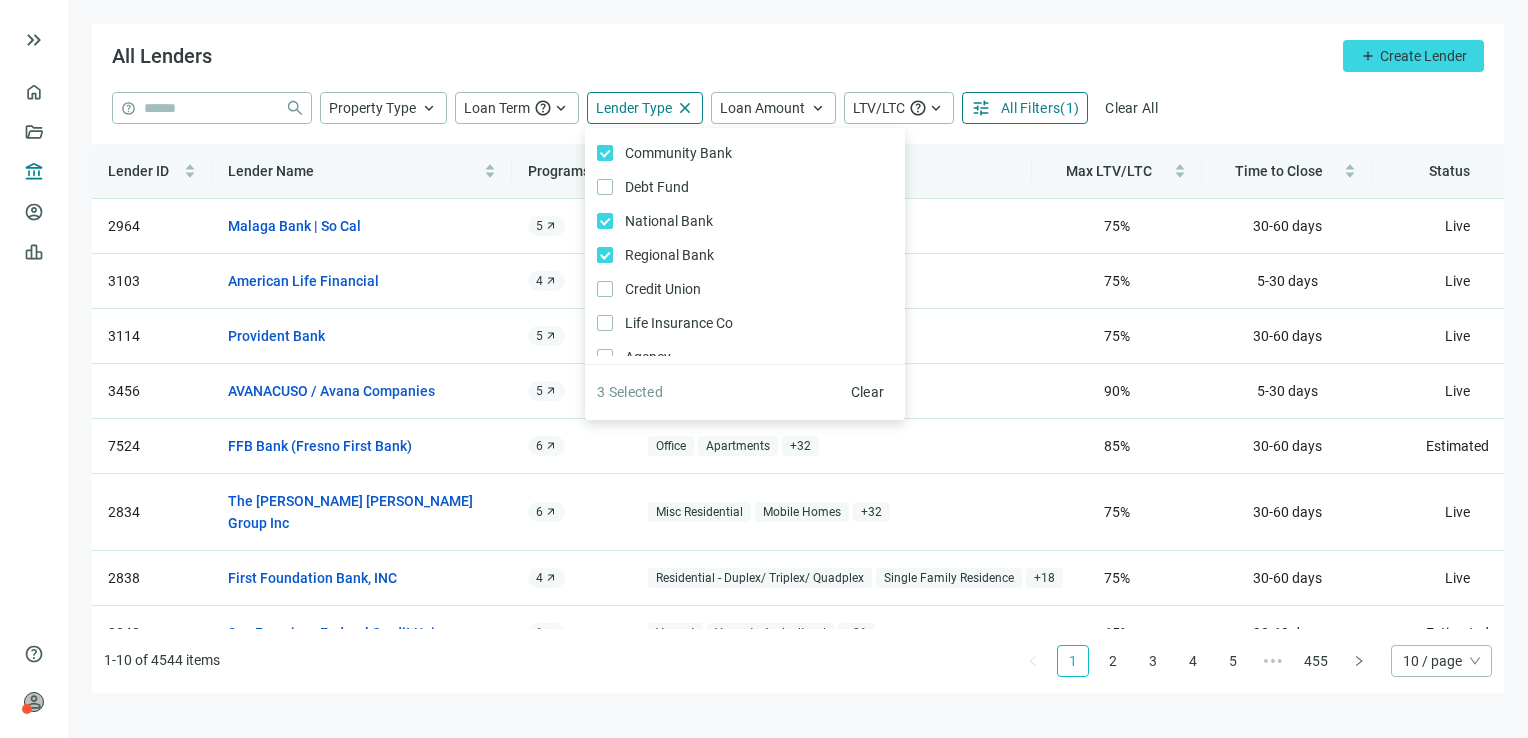 click on "All Lenders add Create Lender" at bounding box center [798, 58] 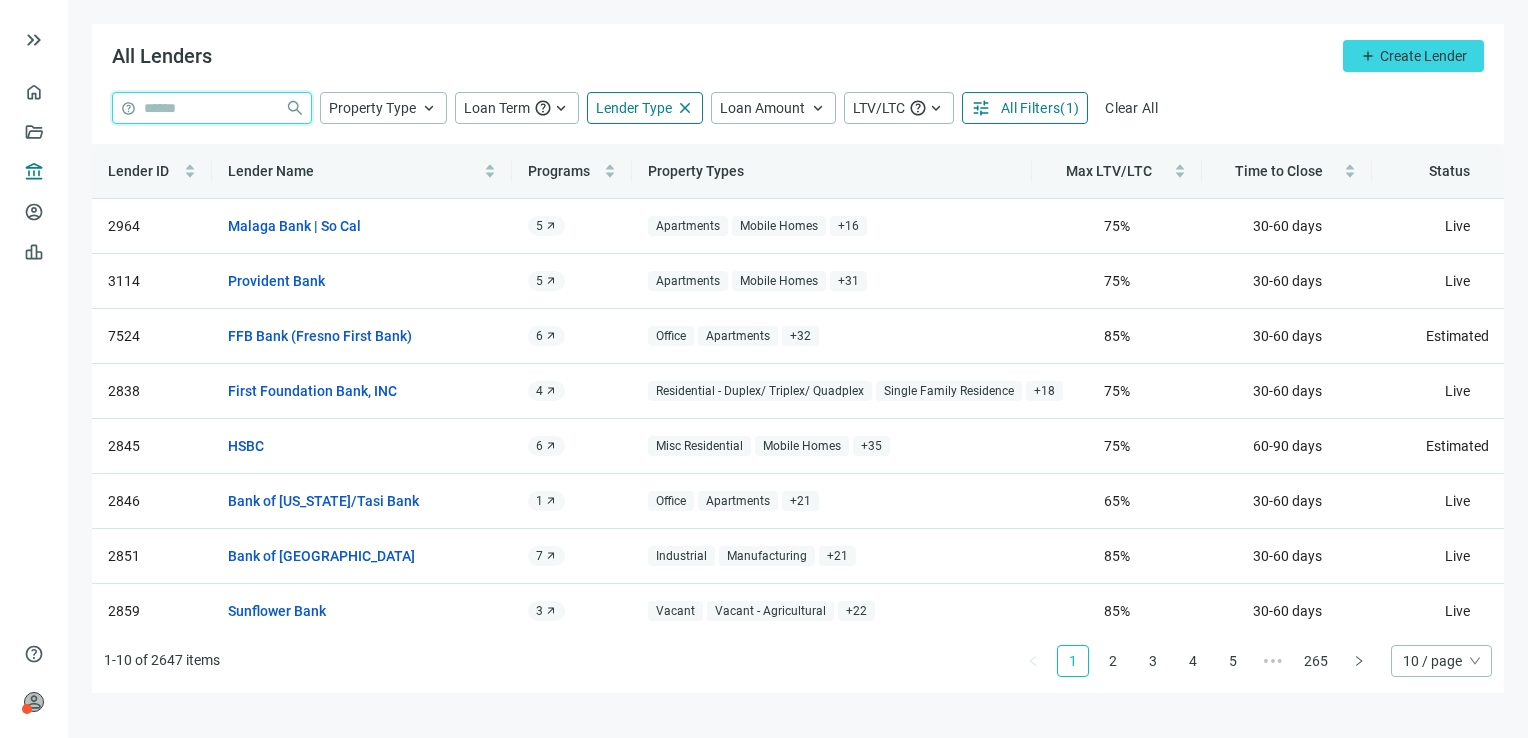 click at bounding box center (210, 108) 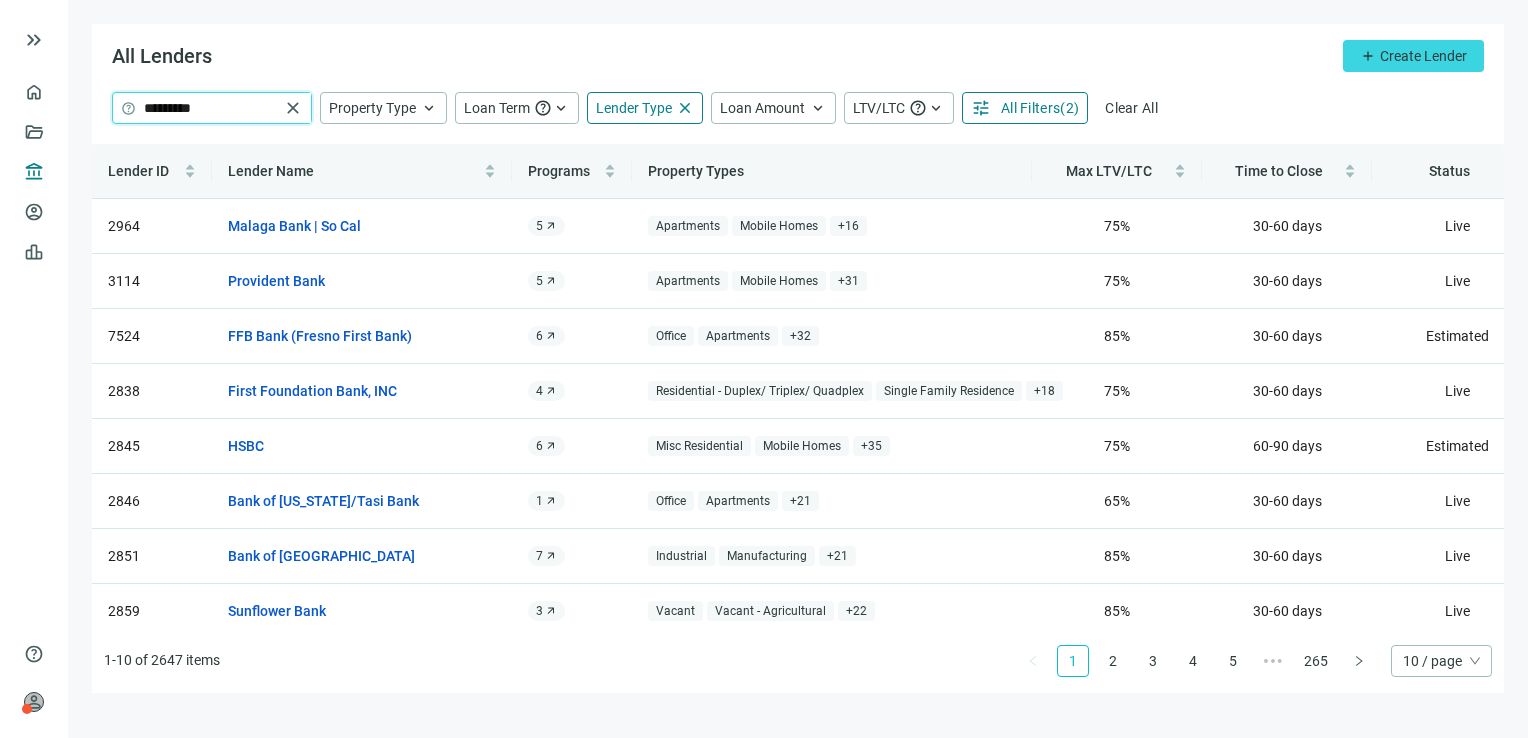 type on "*********" 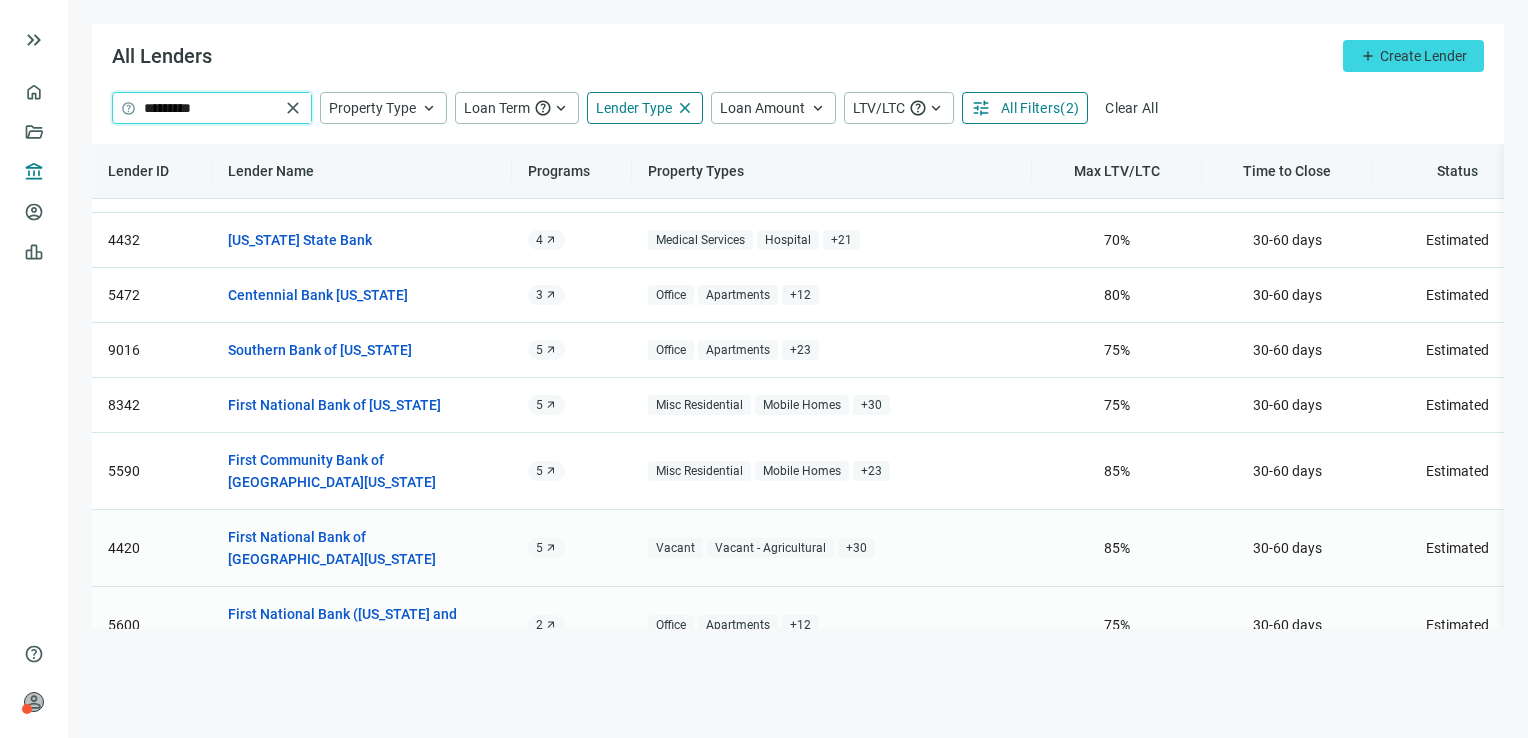 scroll, scrollTop: 0, scrollLeft: 0, axis: both 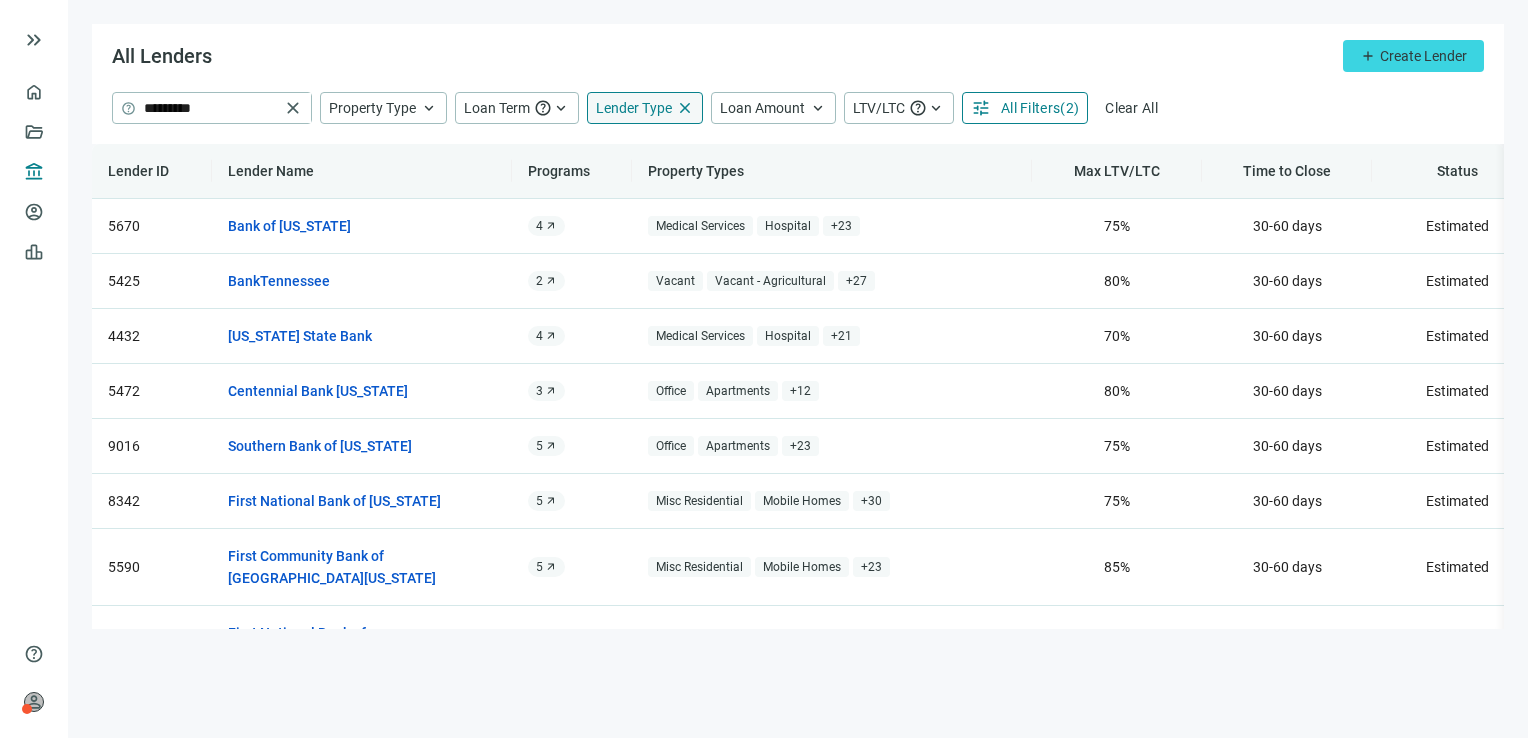click on "Lender Type" at bounding box center (634, 108) 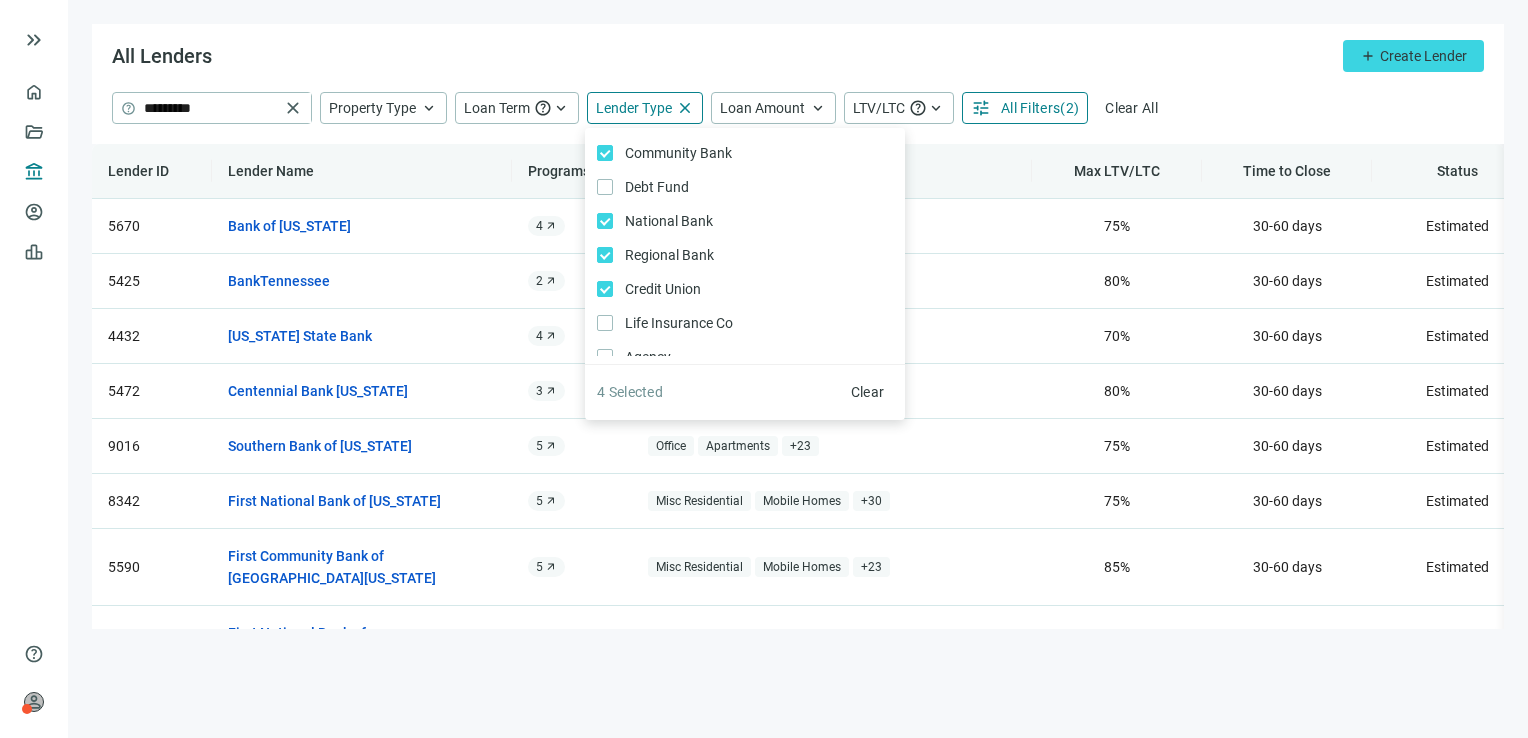 click on "All Lenders add Create Lender" at bounding box center (798, 58) 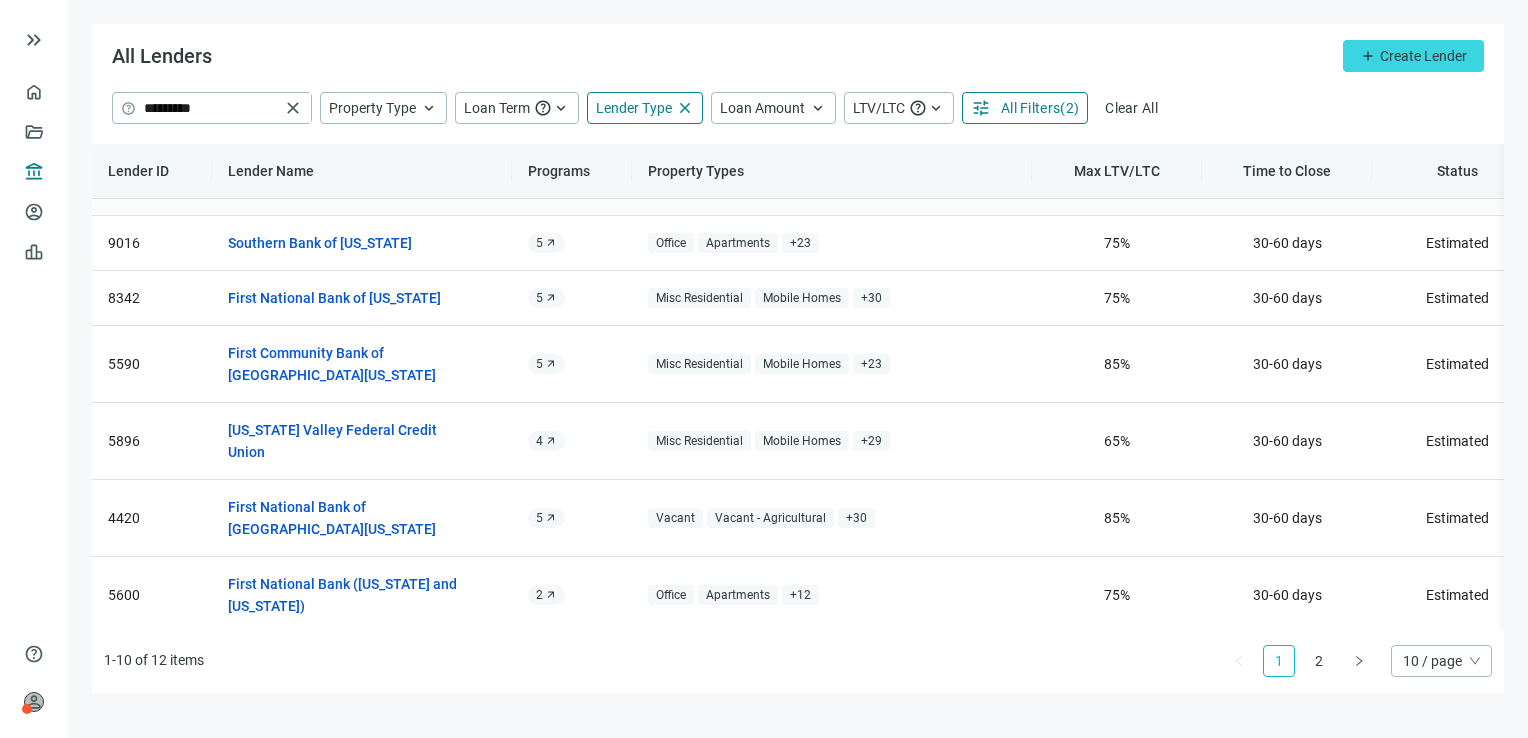 scroll, scrollTop: 203, scrollLeft: 0, axis: vertical 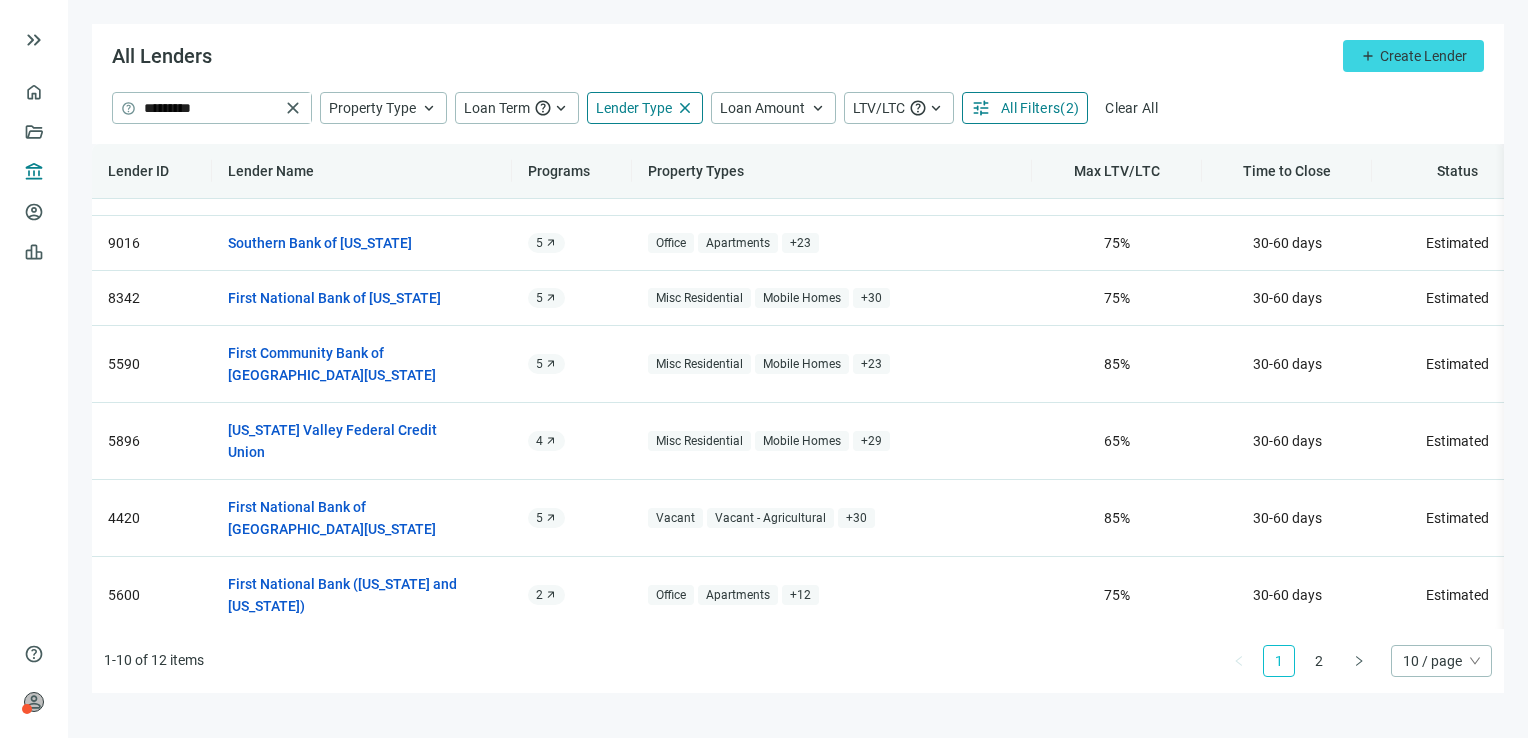 click on "10 / page" at bounding box center [1441, 661] 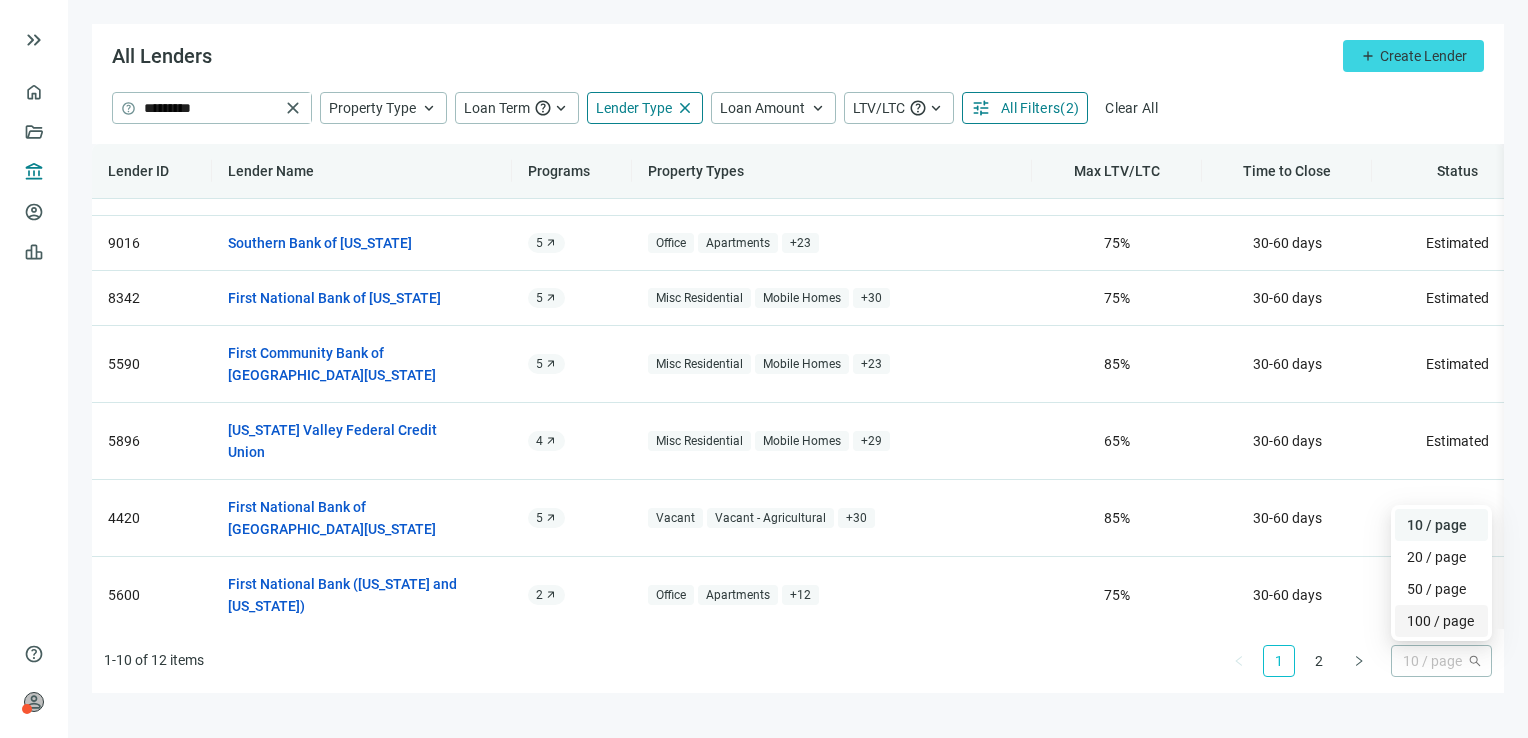 click on "100 / page" at bounding box center [1441, 621] 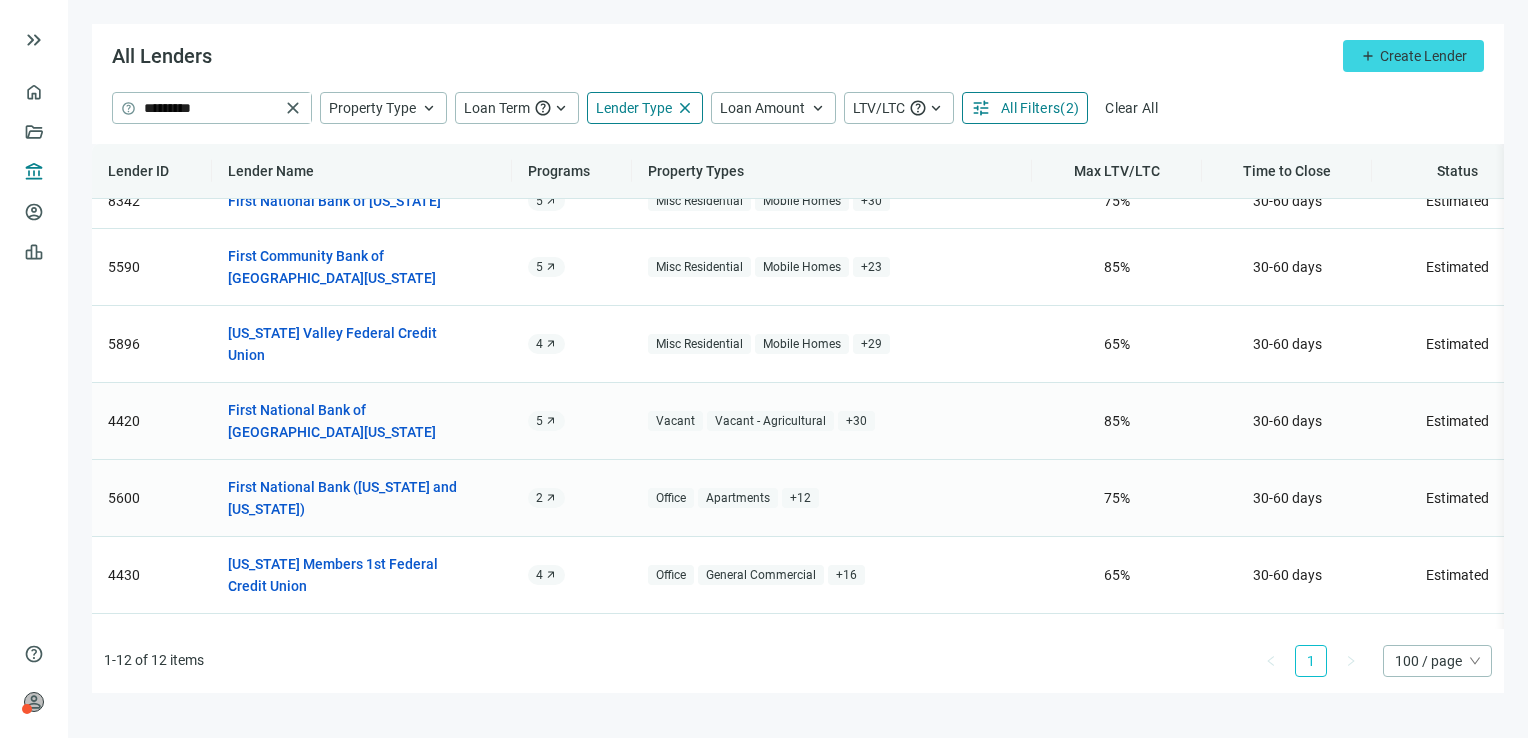 scroll, scrollTop: 335, scrollLeft: 0, axis: vertical 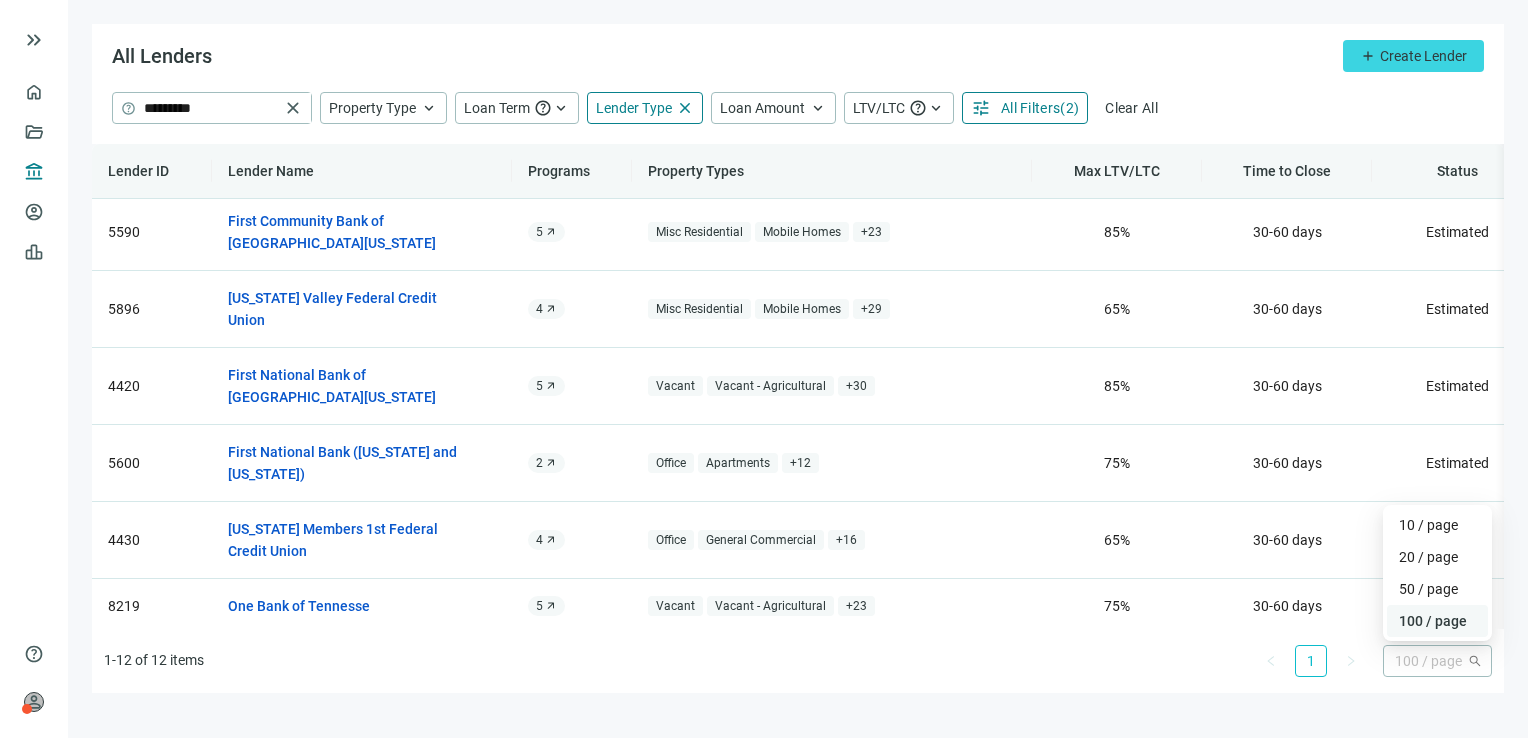 click on "100 / page" at bounding box center [1437, 661] 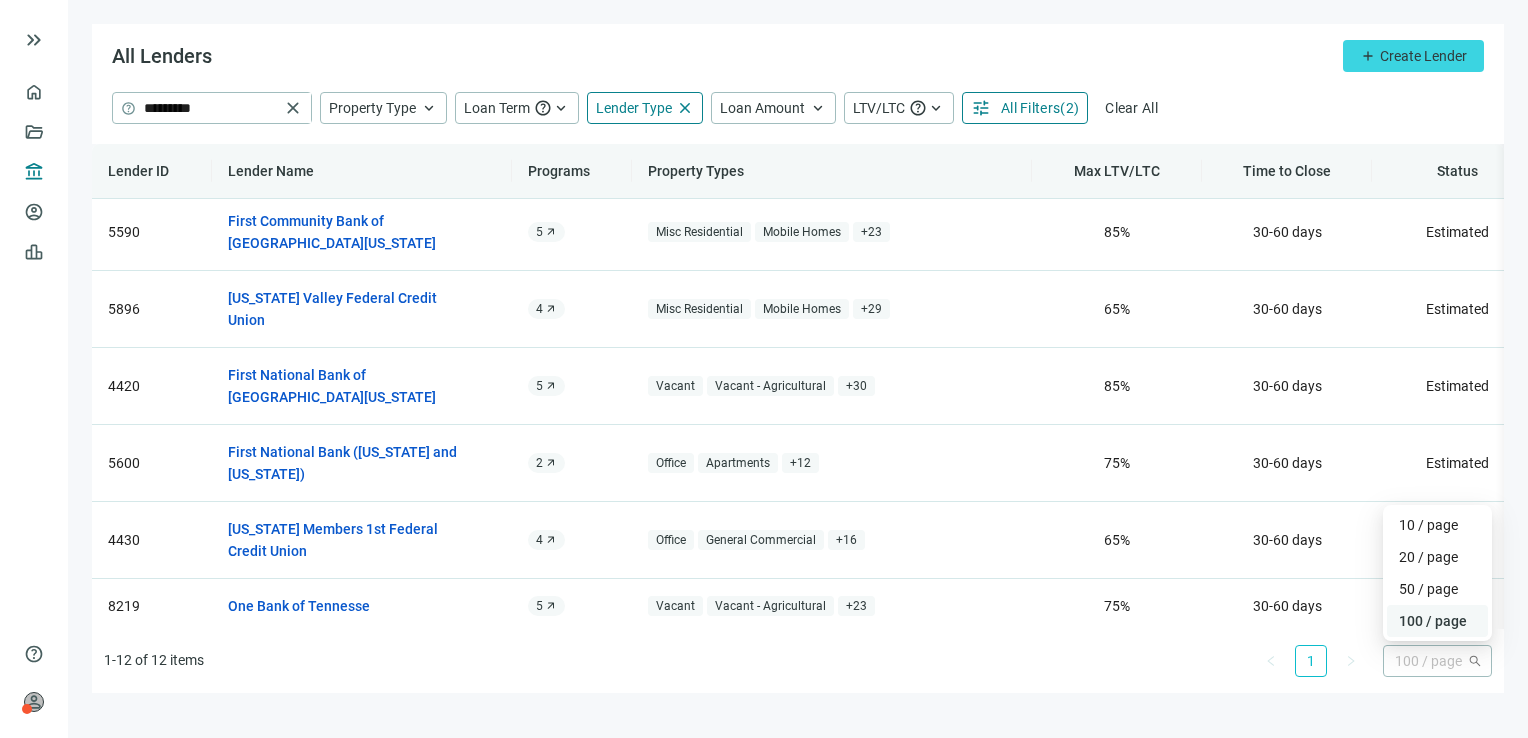 click on "100 / page" at bounding box center [1437, 661] 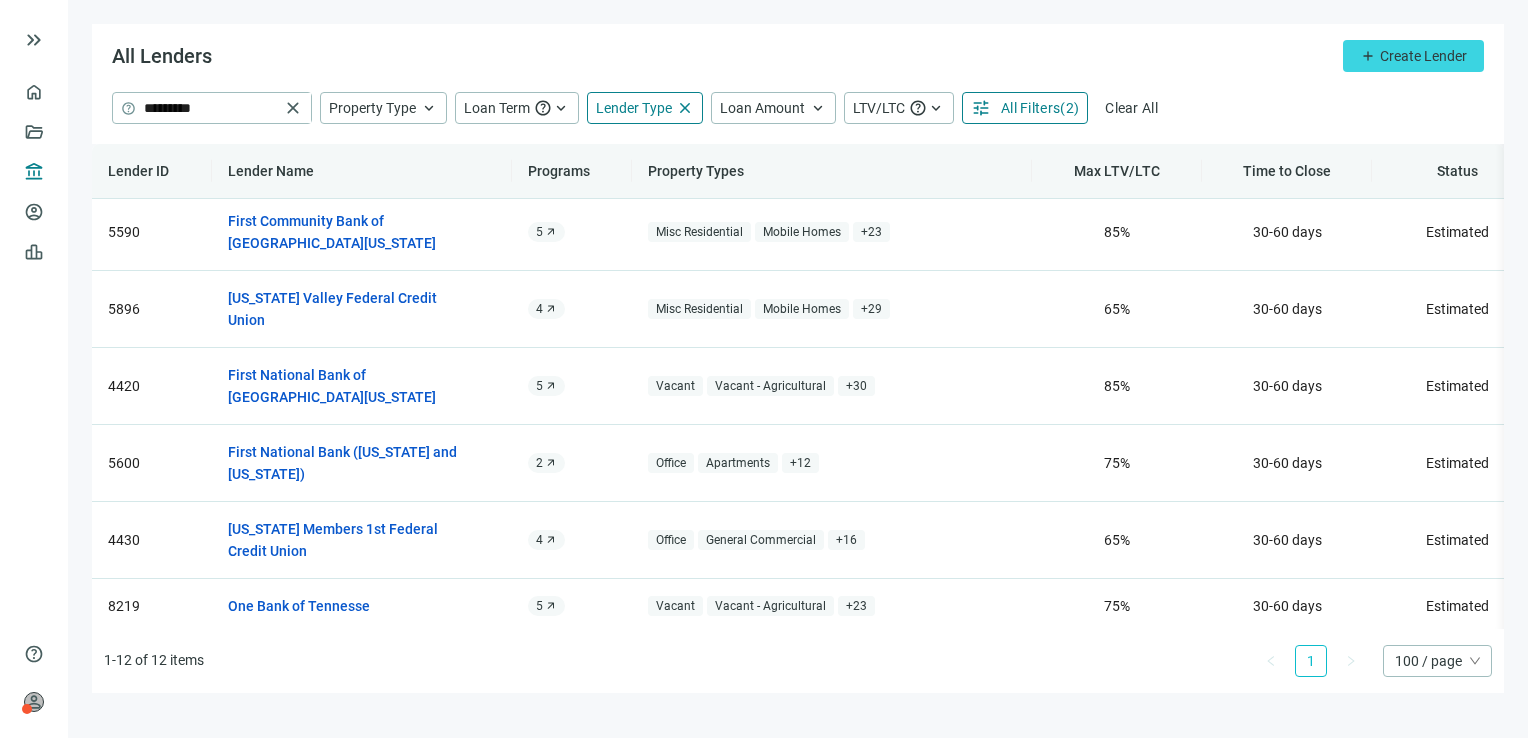 click on "100 / page" at bounding box center (1437, 661) 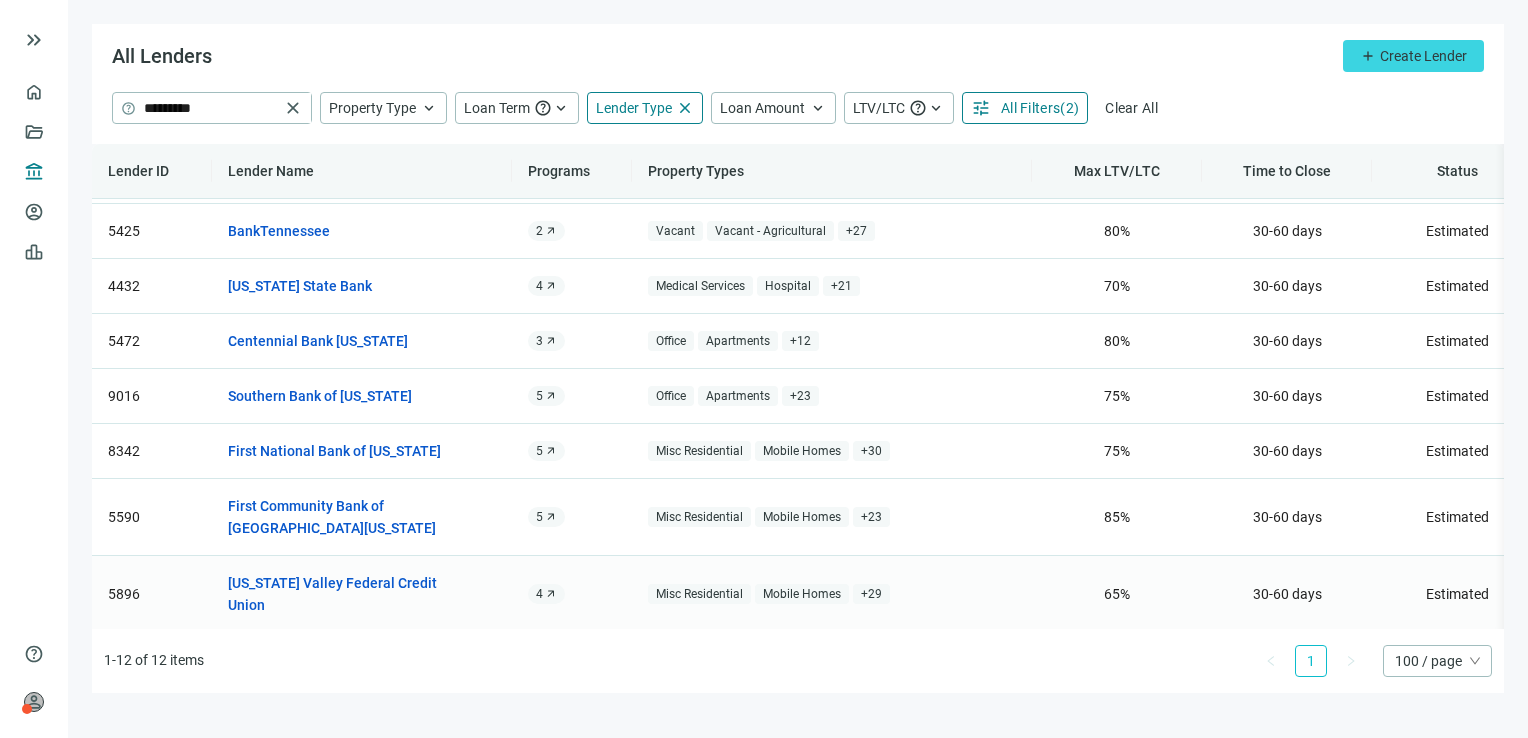 scroll, scrollTop: 0, scrollLeft: 0, axis: both 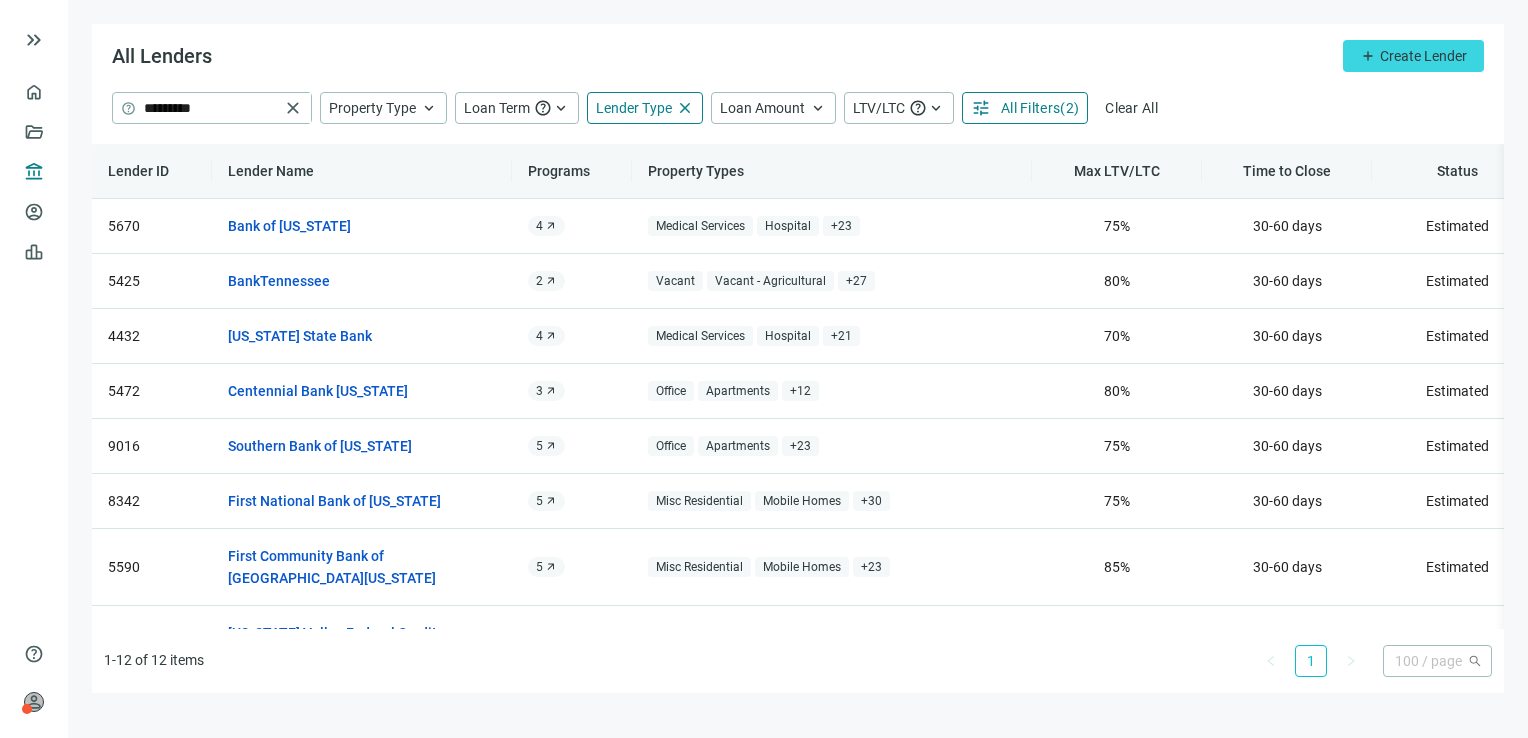 click on "100 / page" at bounding box center [1437, 661] 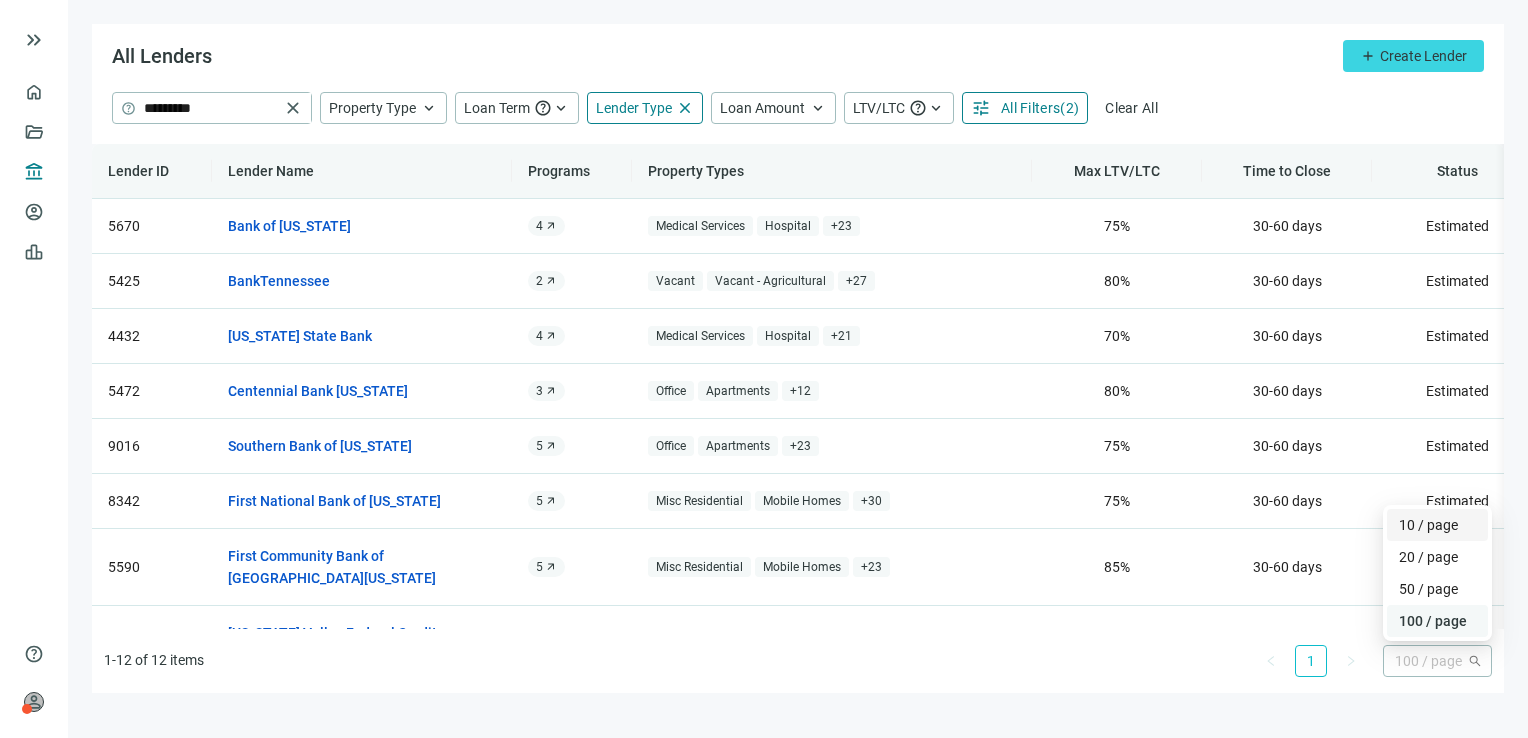 click on "10 / page" at bounding box center (1437, 525) 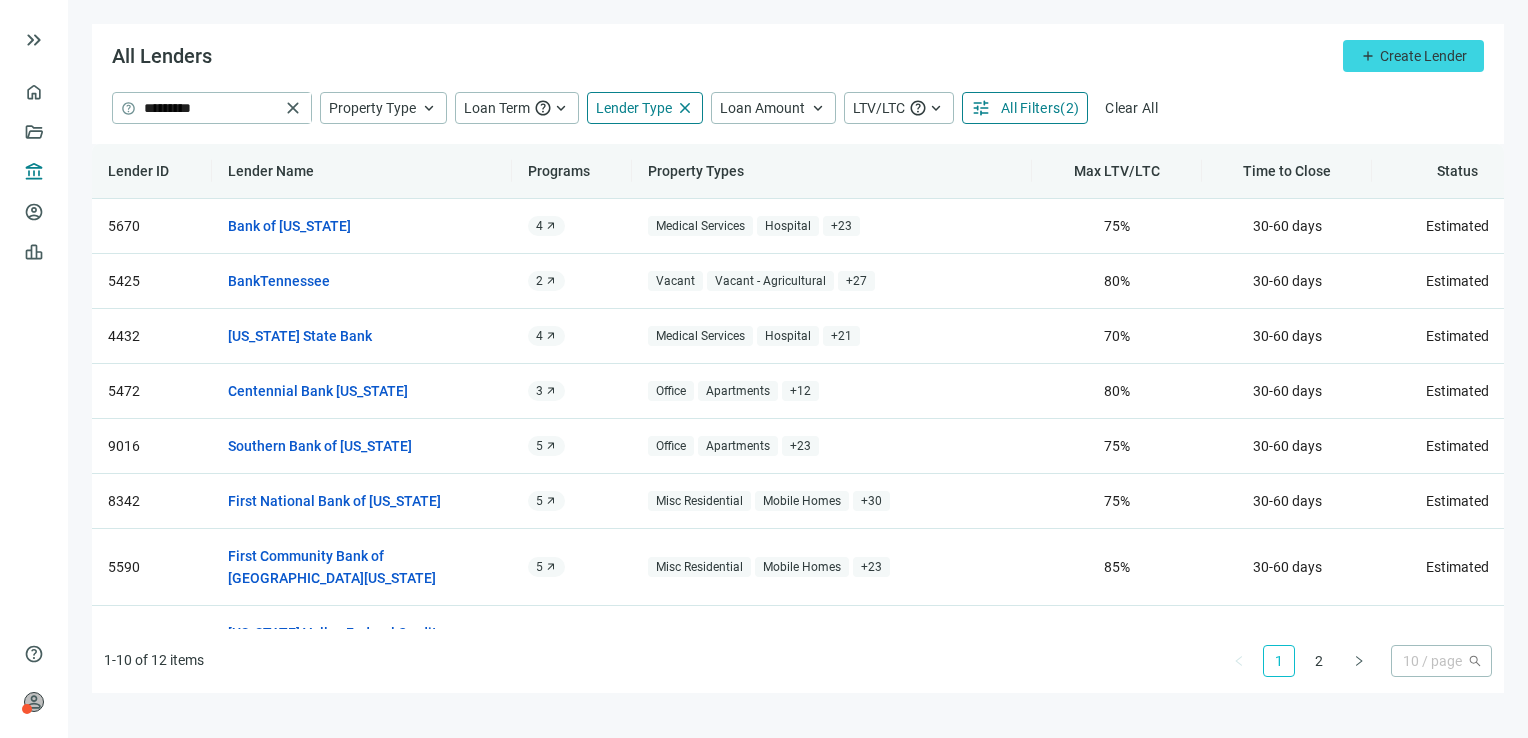 click on "10 / page" at bounding box center (1441, 661) 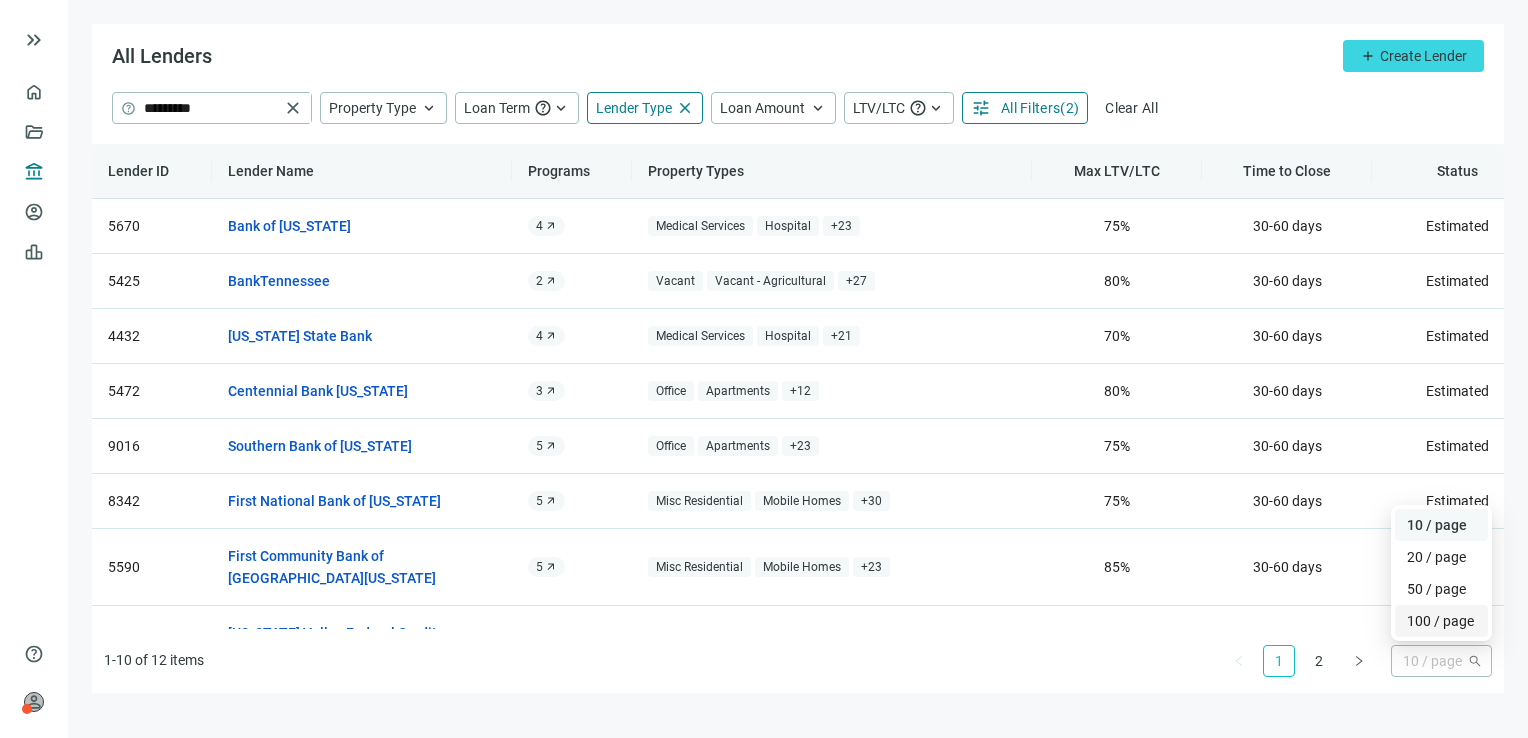 click on "100 / page" at bounding box center (1441, 621) 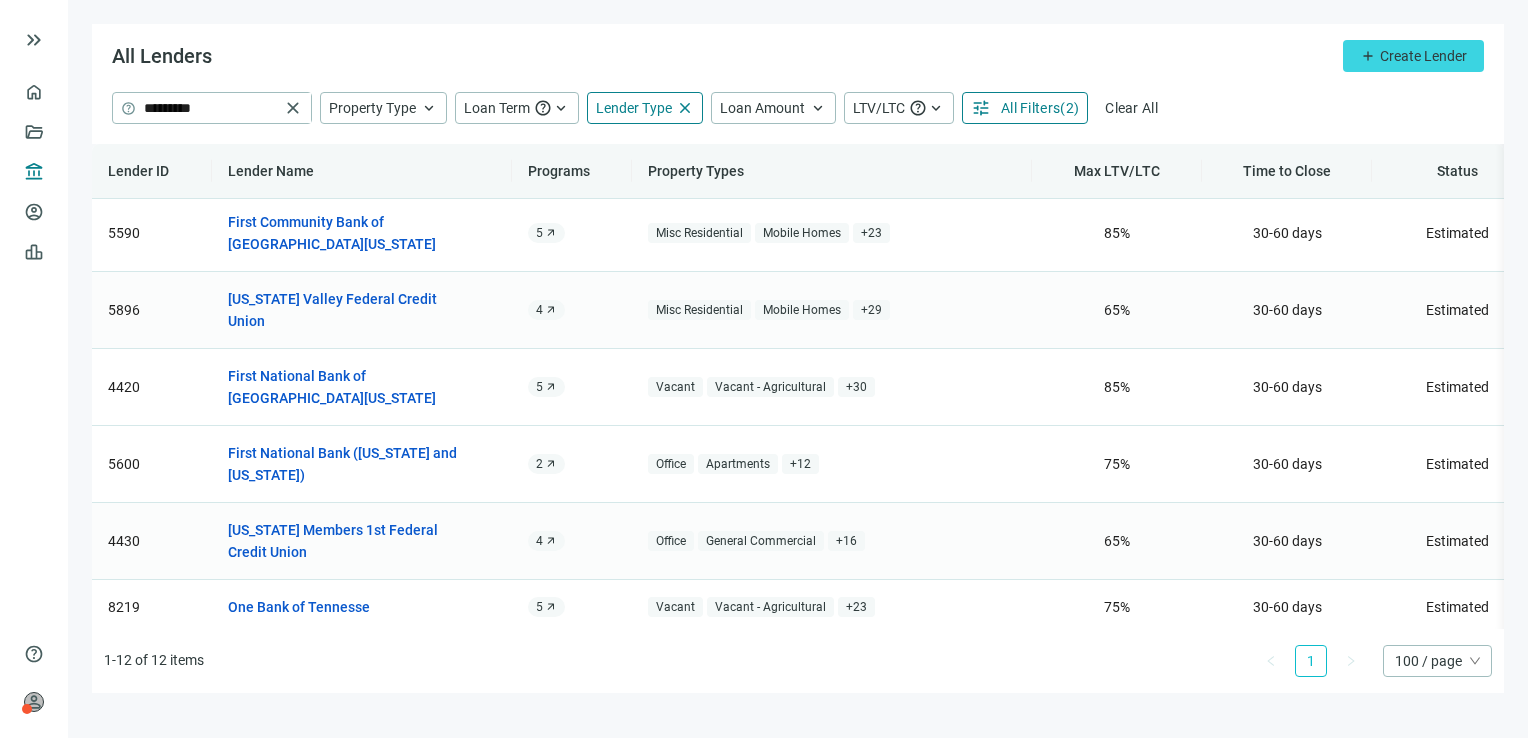scroll, scrollTop: 335, scrollLeft: 0, axis: vertical 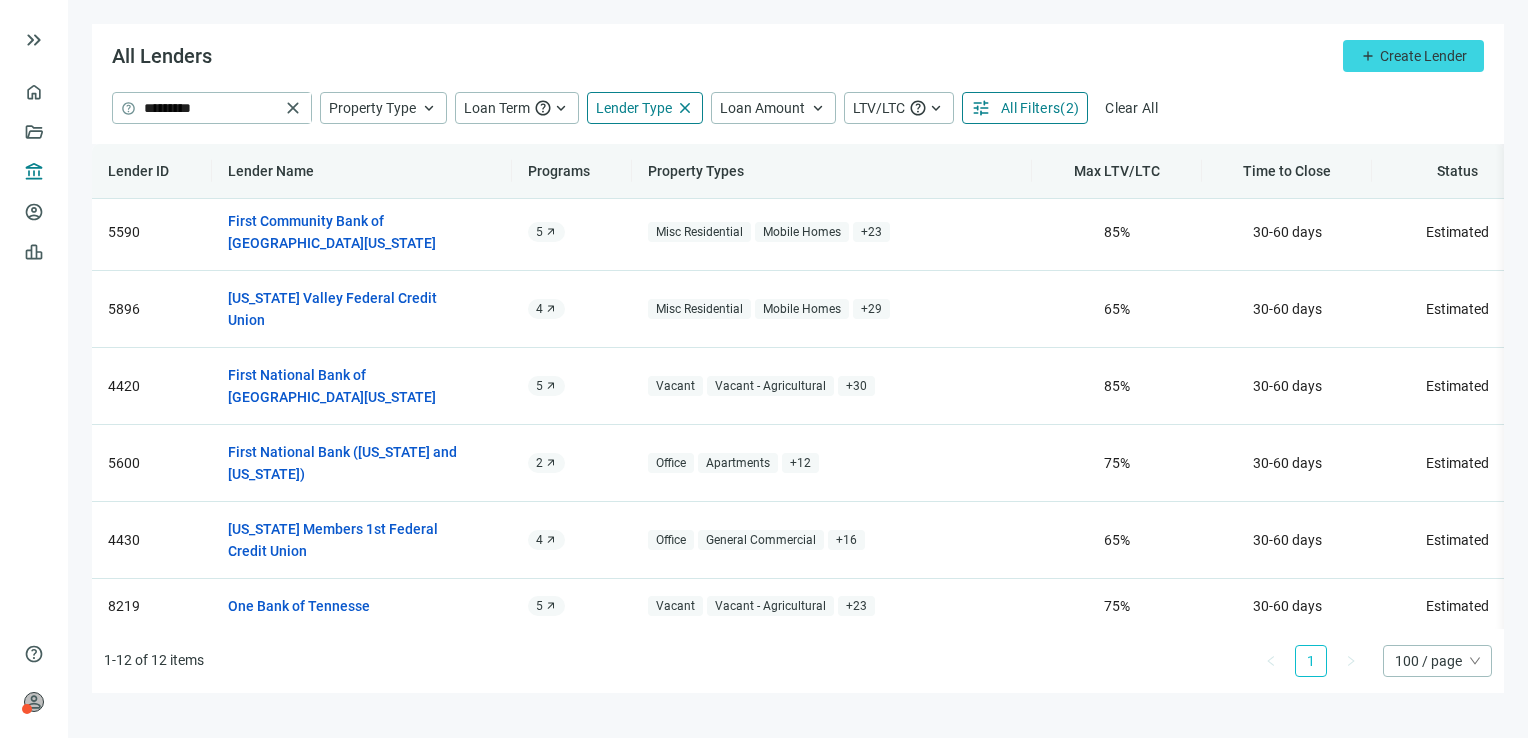 click on "100 / page" at bounding box center (1437, 661) 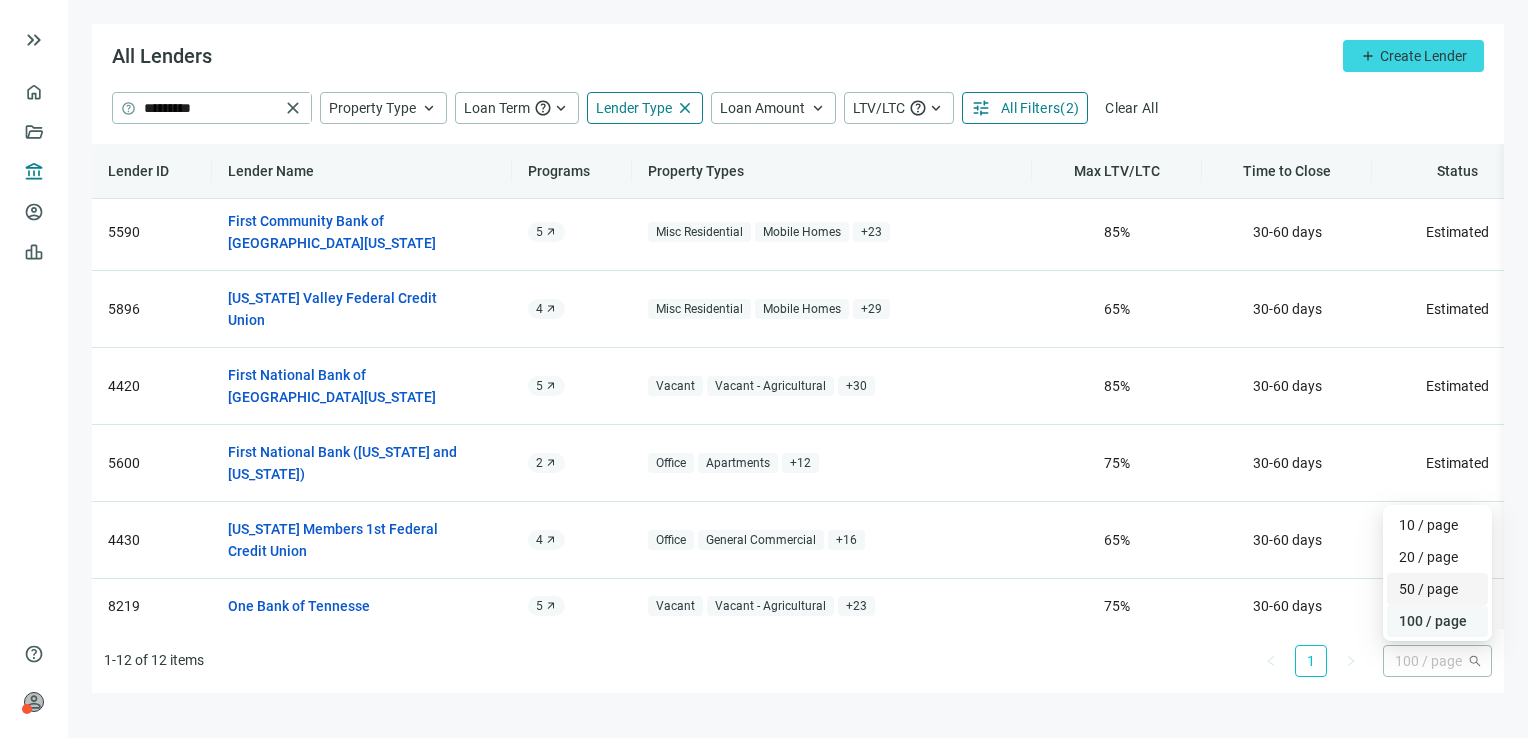 click on "50 / page" at bounding box center (1437, 589) 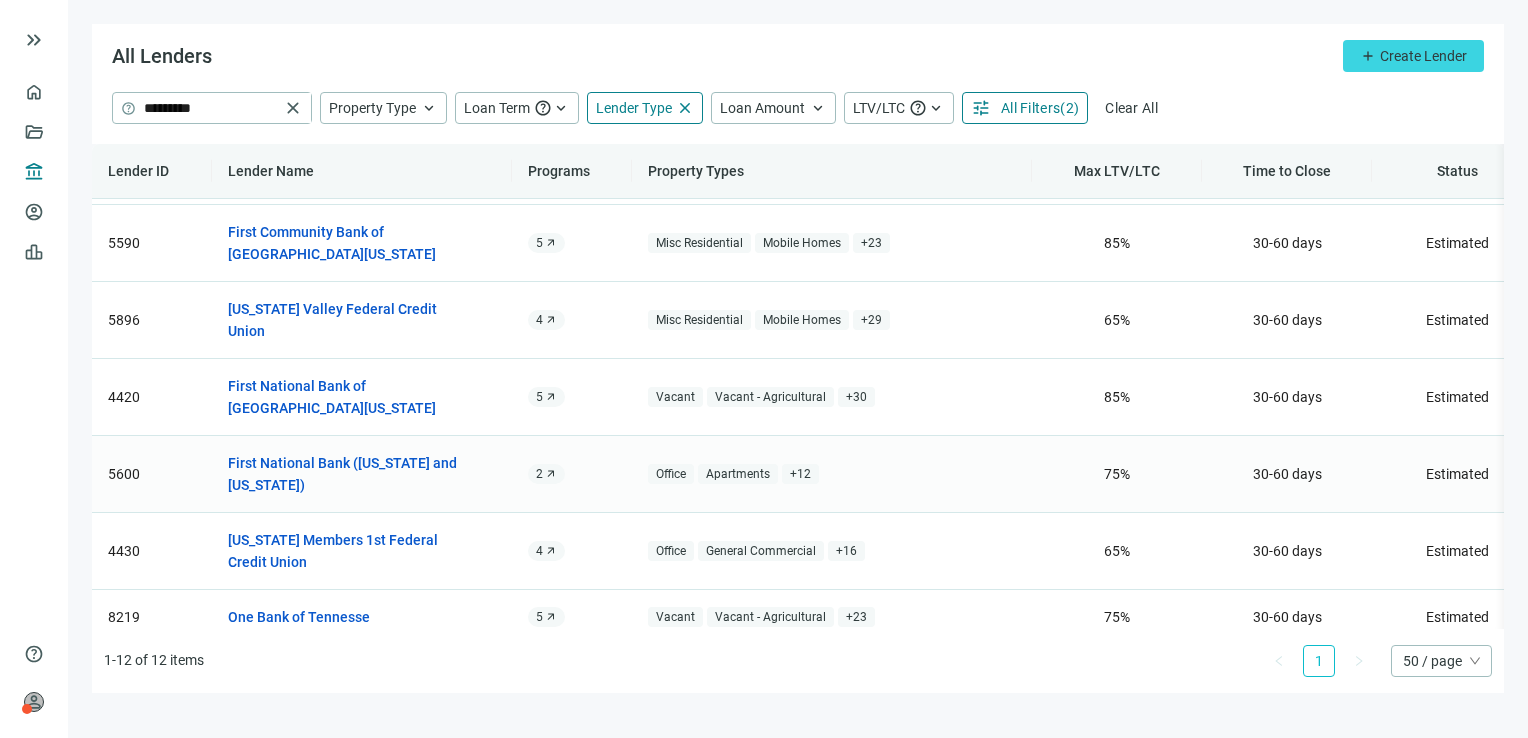 scroll, scrollTop: 335, scrollLeft: 0, axis: vertical 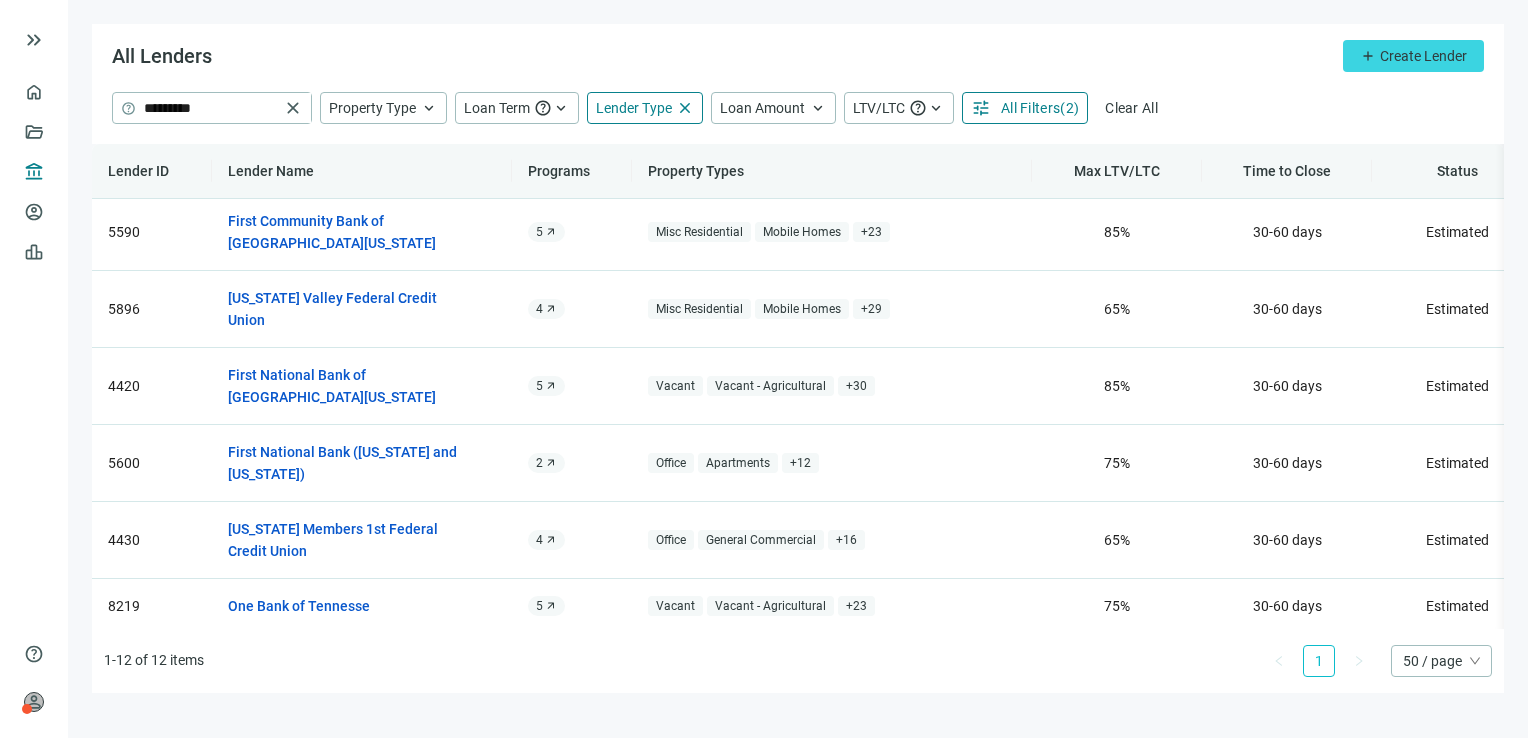 click on "50 / page" at bounding box center [1441, 661] 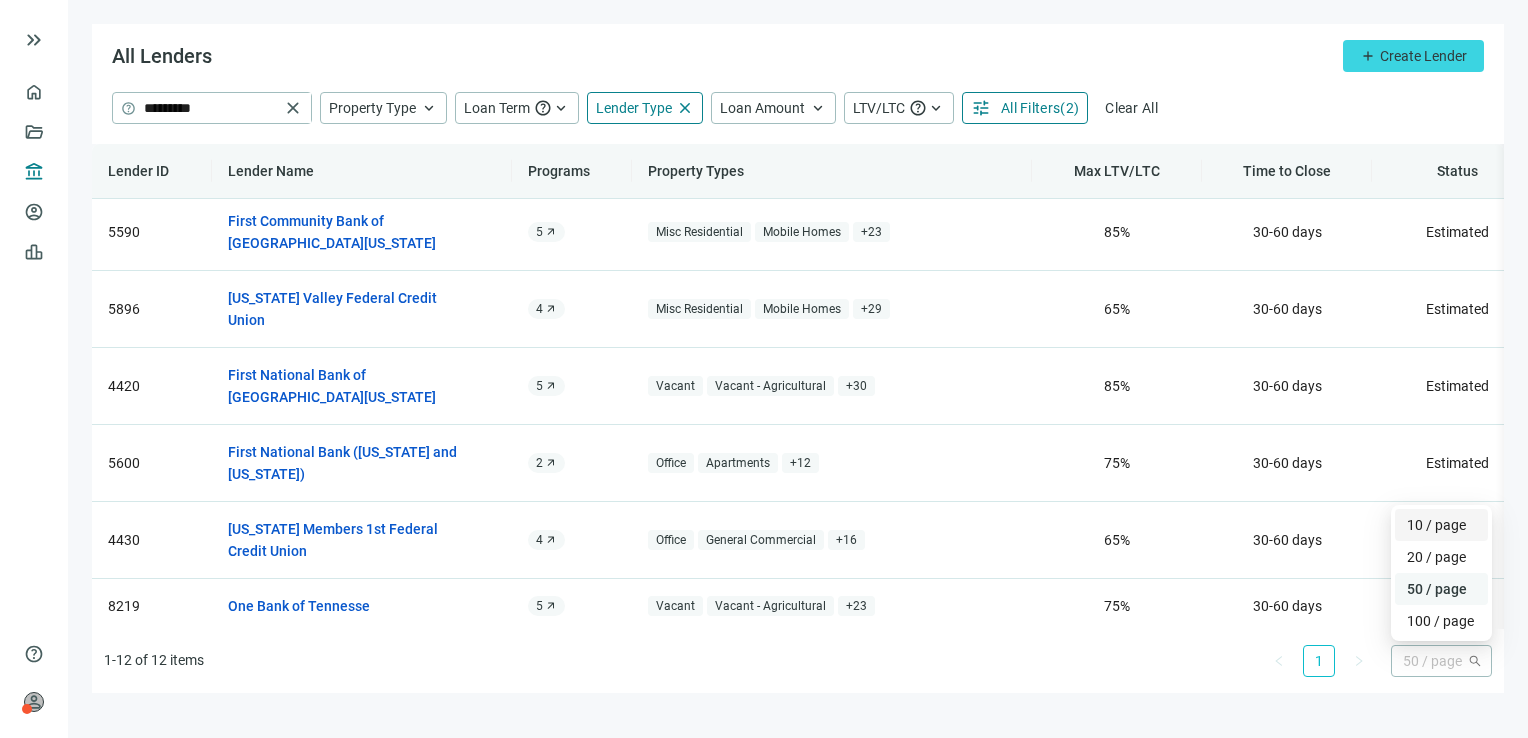 click on "10 / page" at bounding box center (1441, 525) 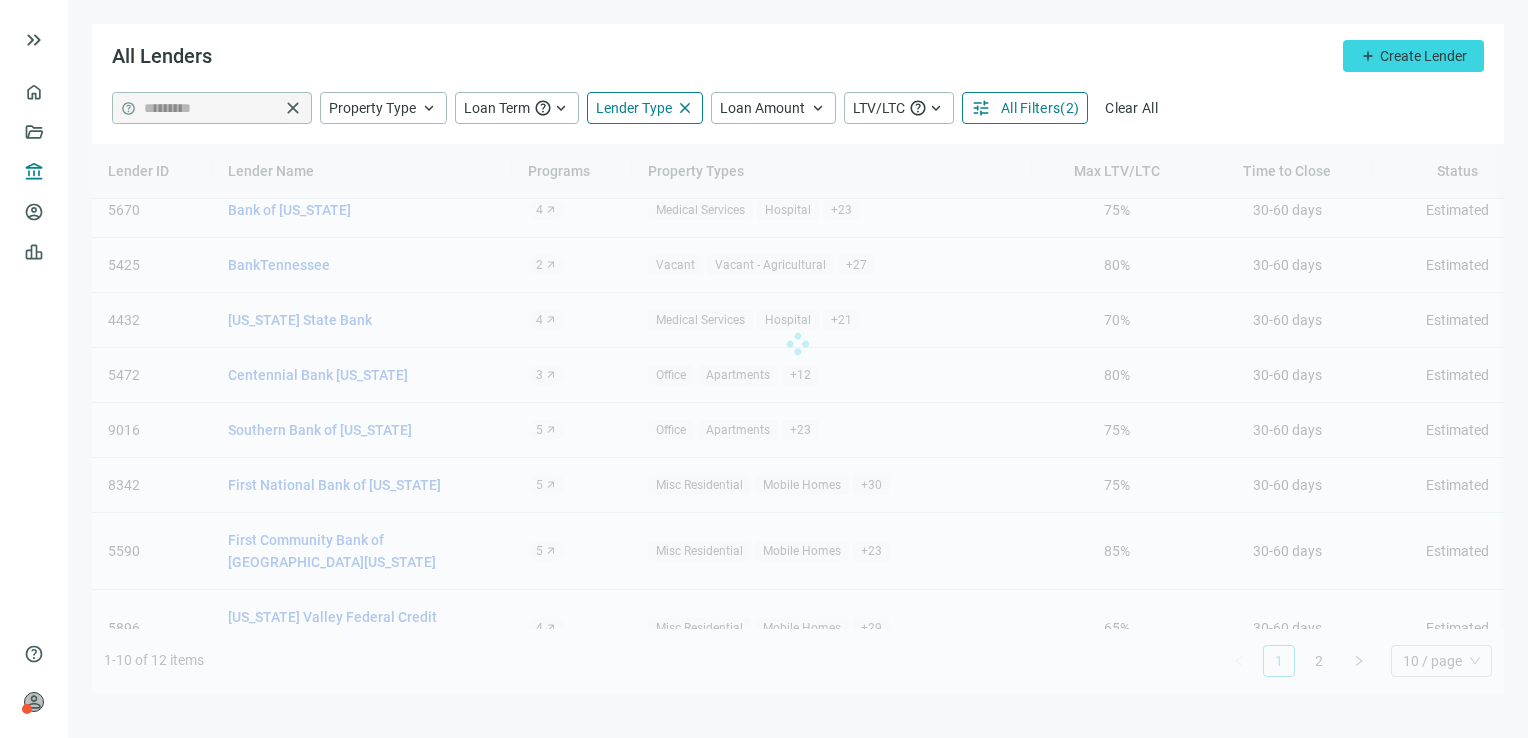 scroll, scrollTop: 0, scrollLeft: 0, axis: both 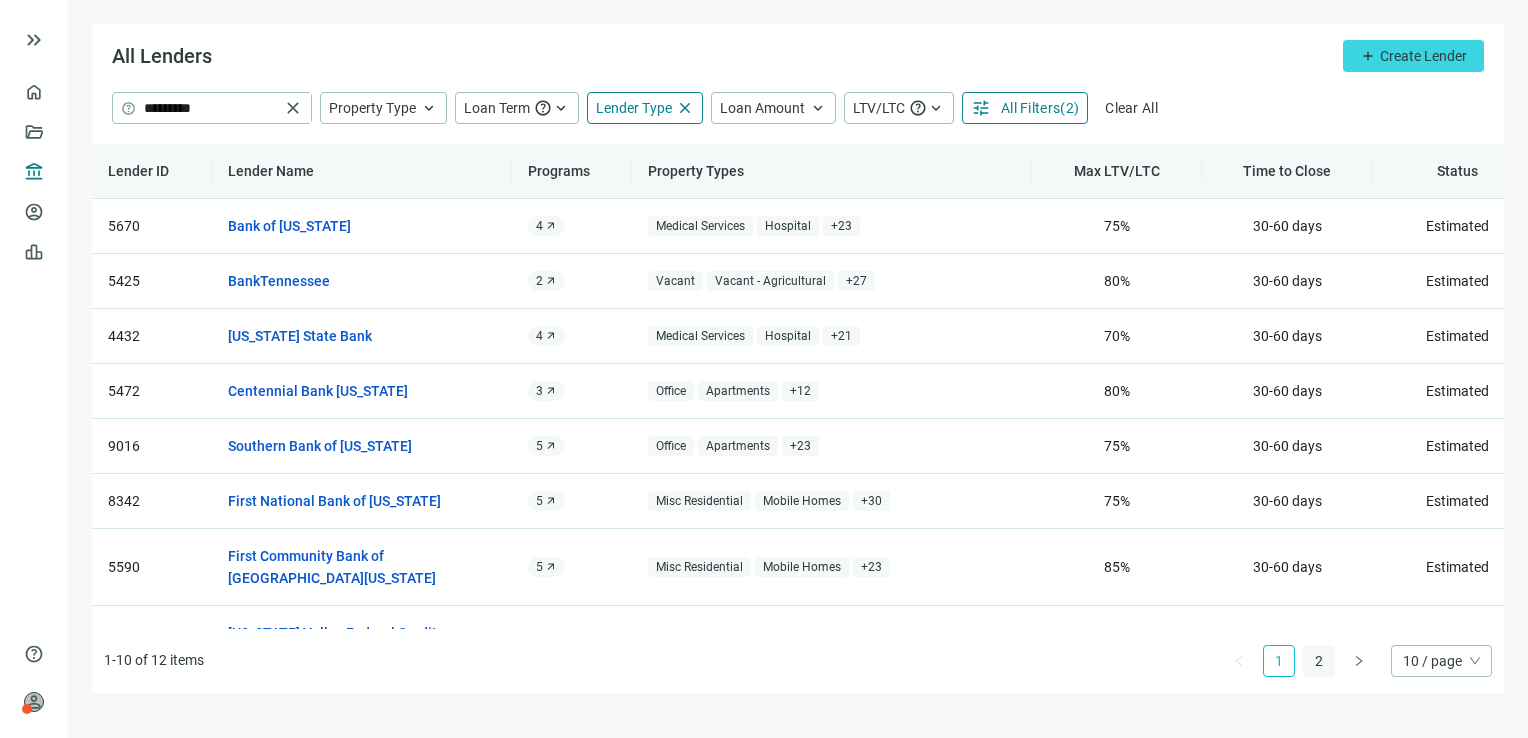 click on "2" at bounding box center [1319, 661] 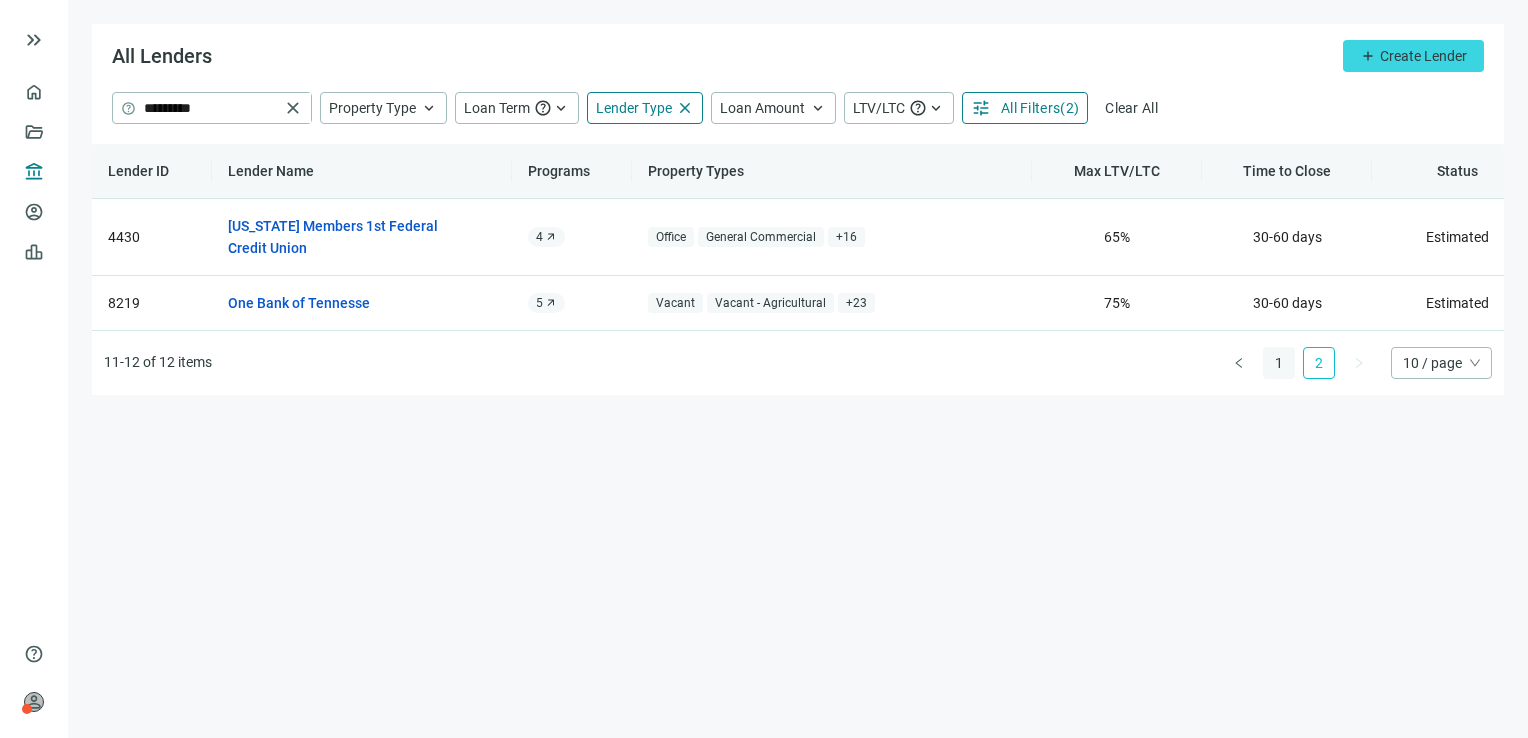click on "1" at bounding box center [1279, 363] 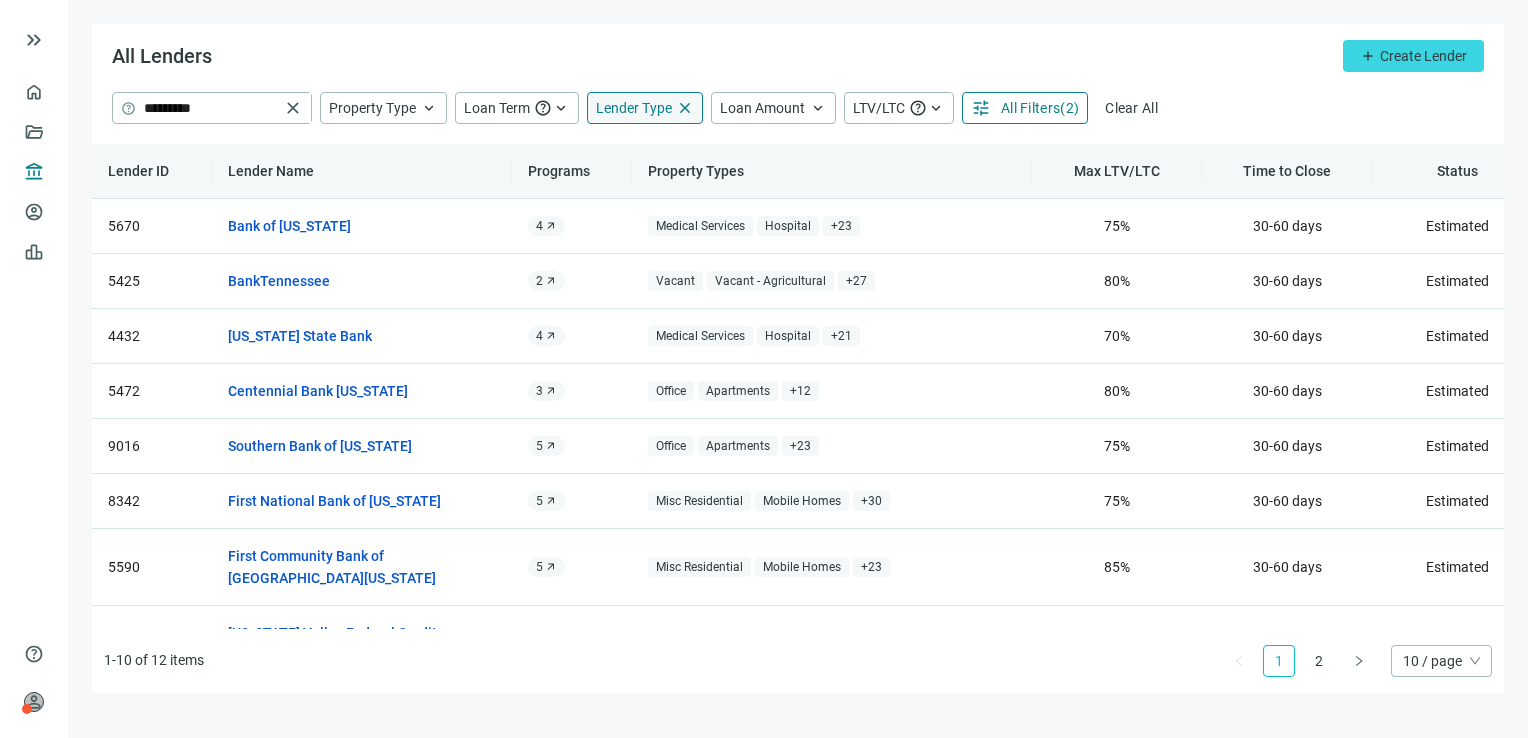 click on "Lender Type" at bounding box center (634, 108) 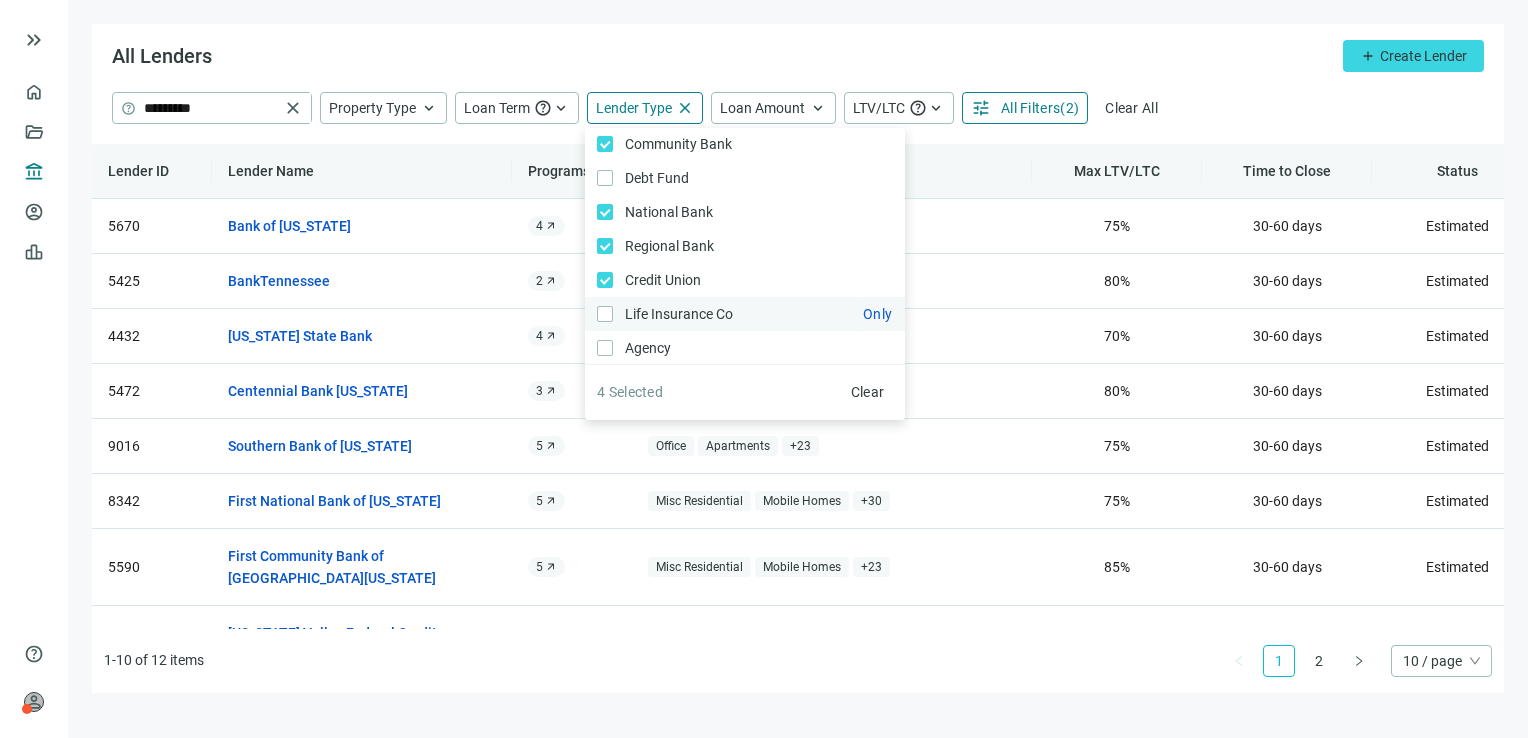 scroll, scrollTop: 0, scrollLeft: 0, axis: both 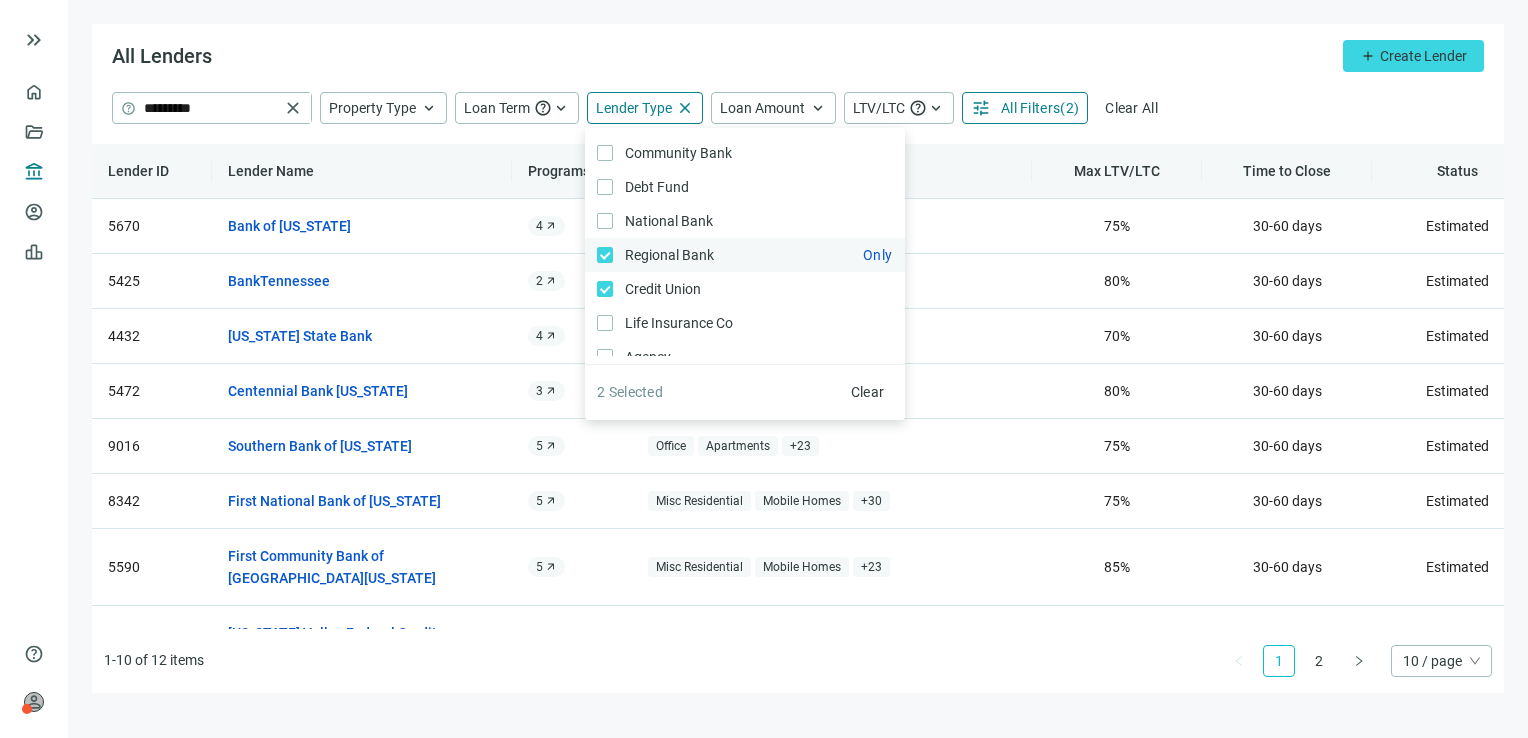 click on "Regional Bank Only" at bounding box center (745, 255) 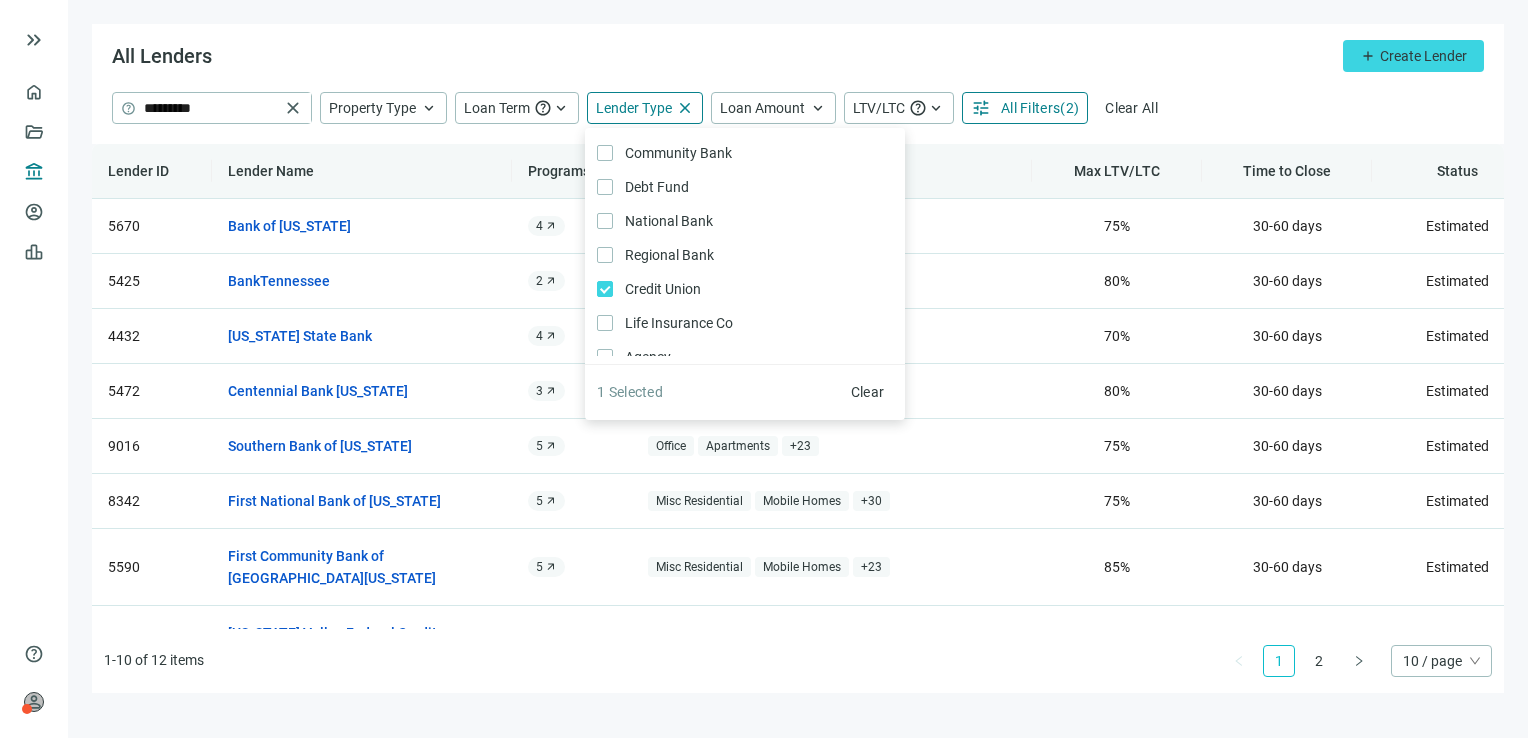 click on "All Lenders add Create Lender" at bounding box center [798, 58] 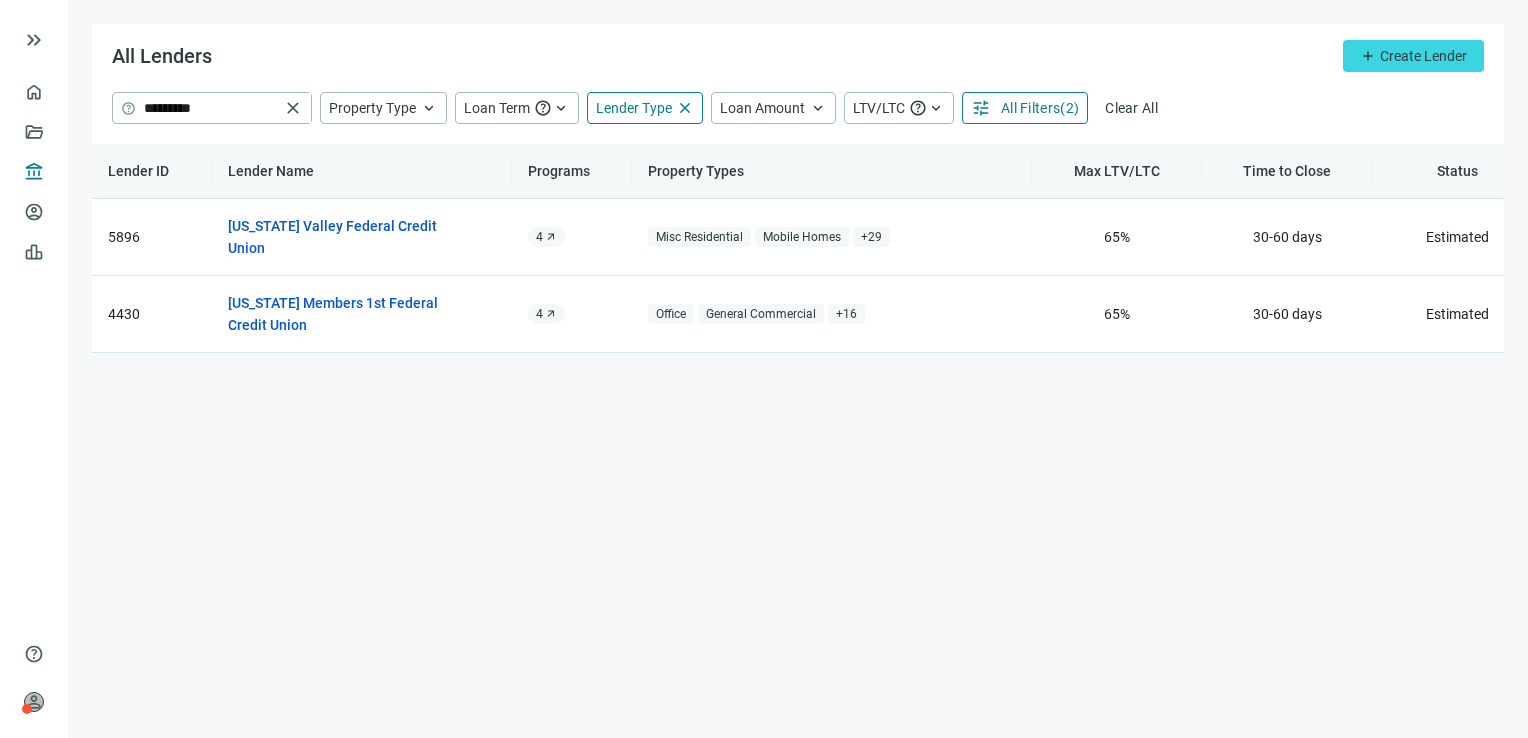click on "All Lenders add Create Lender help ********* close Property Type keyboard_arrow_up Loan Term help keyboard_arrow_up Lender Type close Community Bank Only Debt Fund Only National Bank Only Regional Bank Only Credit Union Only Life Insurance Co Only Agency Only 1 Selected Clear Loan Amount keyboard_arrow_up LTV/LTC help keyboard_arrow_up tune All Filters ( 2 ) Clear All Lender ID Lender Name Programs Property Types Max LTV/LTC Time to Close Status Rate Updated Date                 5896 [US_STATE] Valley Federal Credit Union open_in_new 4 arrow_outward Misc Residential Mobile Homes + 29 65 % 30-60 days Estimated [DATE] 4430 [US_STATE] Members 1st Federal Credit Union open_in_new 4 arrow_outward Office General Commercial + 16 65 % 30-60 days Estimated [DATE]" at bounding box center (798, 369) 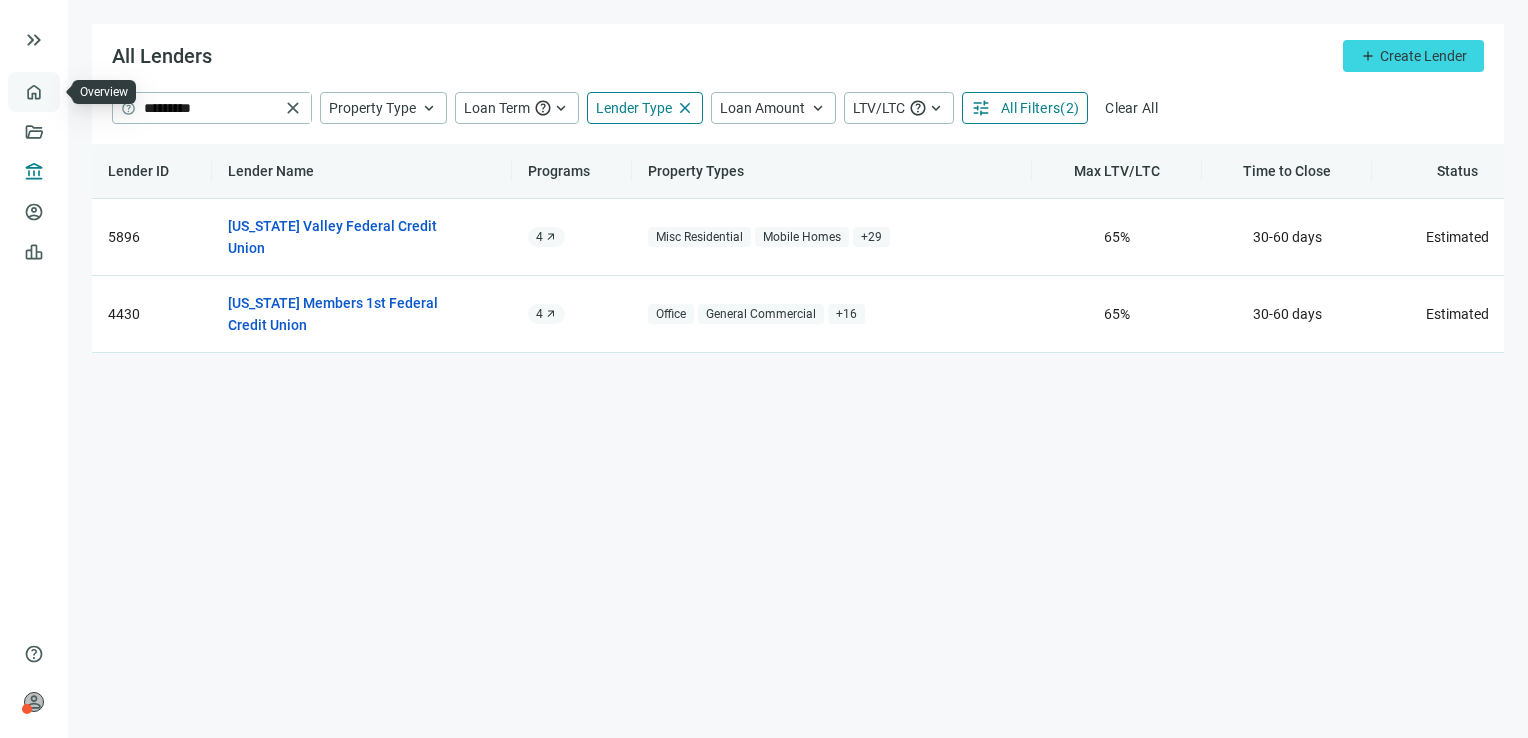 click on "Overview" at bounding box center (79, 92) 